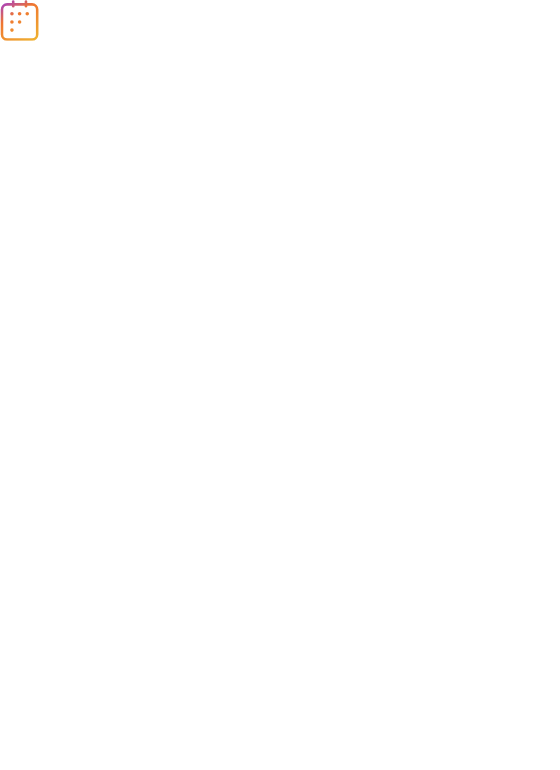 scroll, scrollTop: 0, scrollLeft: 0, axis: both 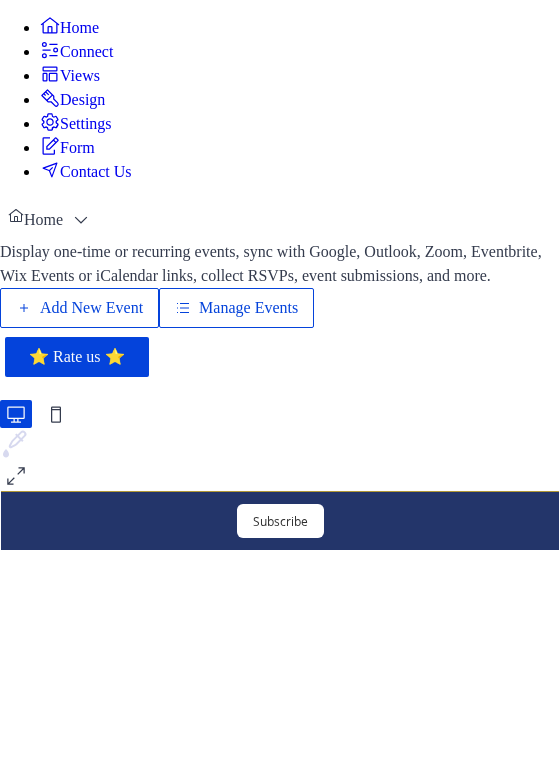 click on "Add New Event" at bounding box center (91, 308) 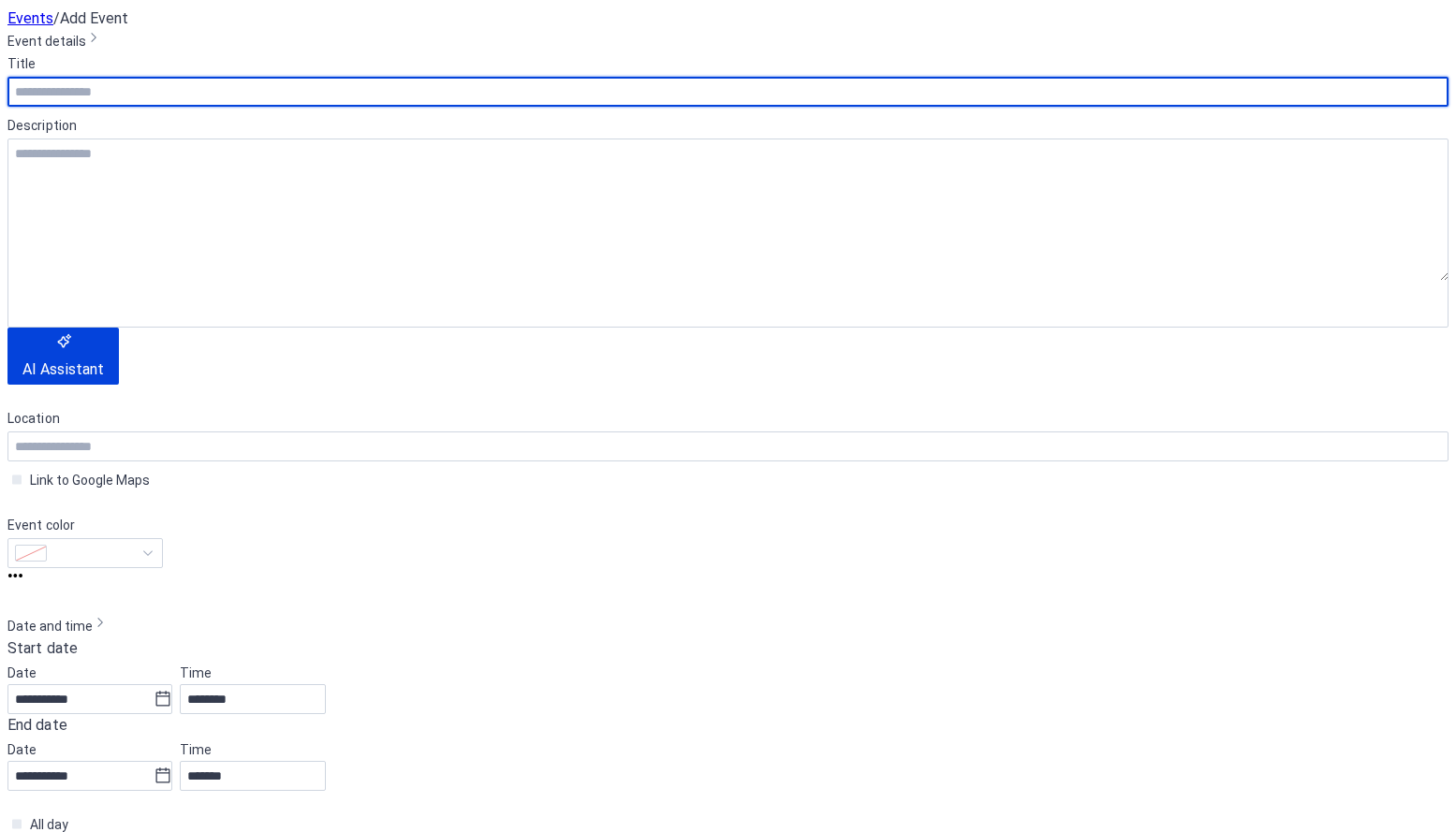 scroll, scrollTop: 0, scrollLeft: 0, axis: both 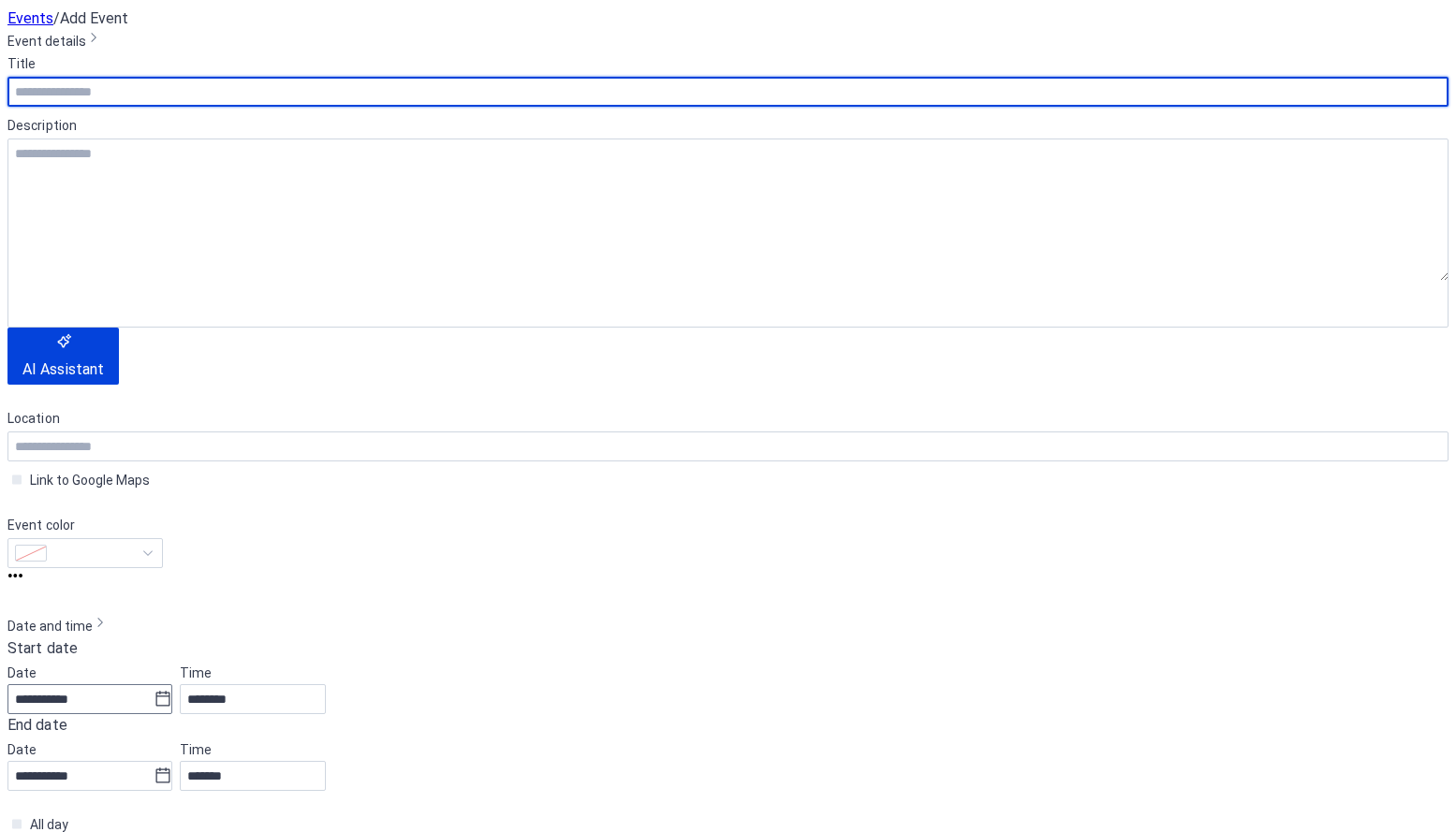 click on "**********" at bounding box center (728, 1205) 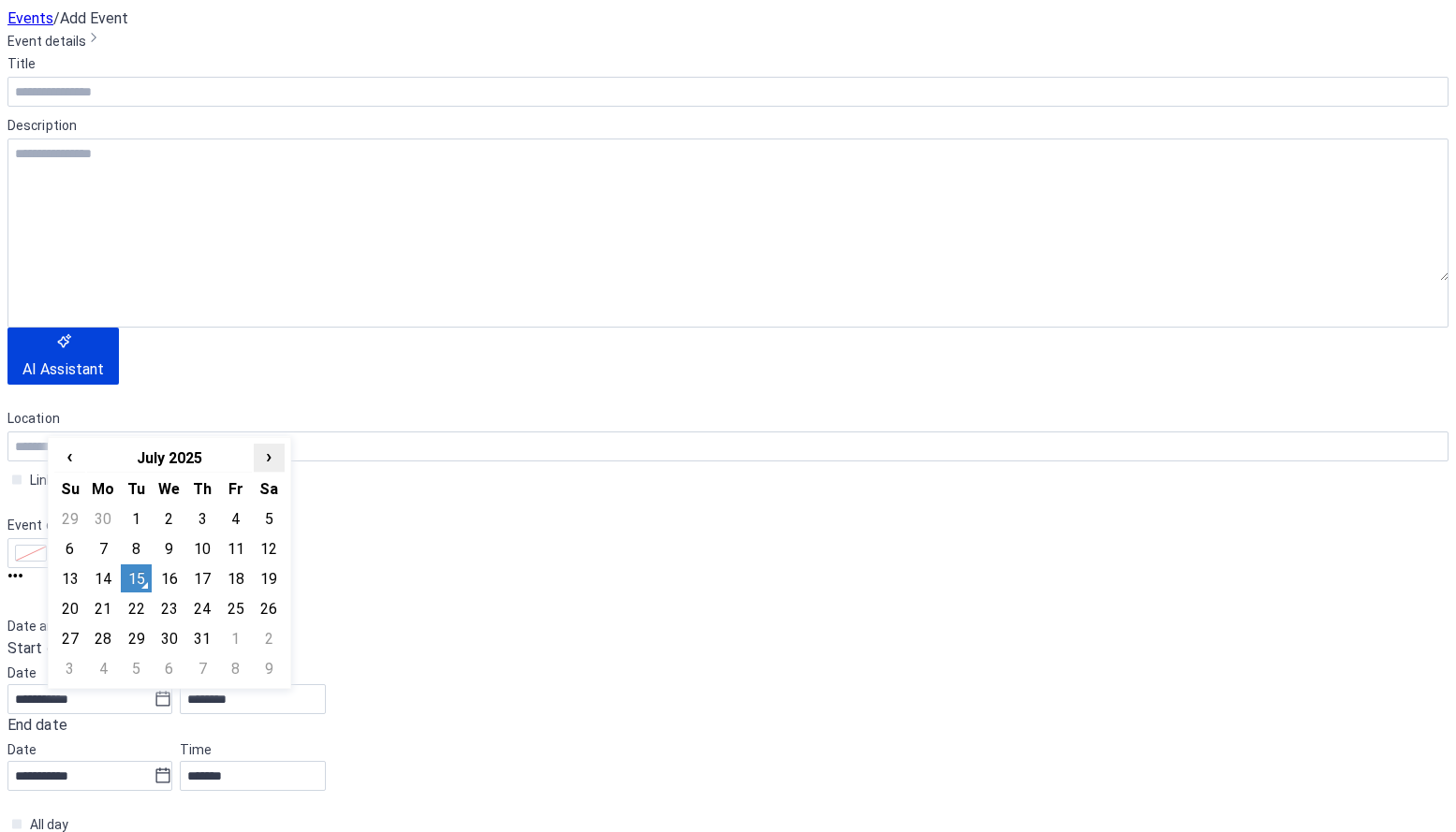 click on "›" at bounding box center [269, 456] 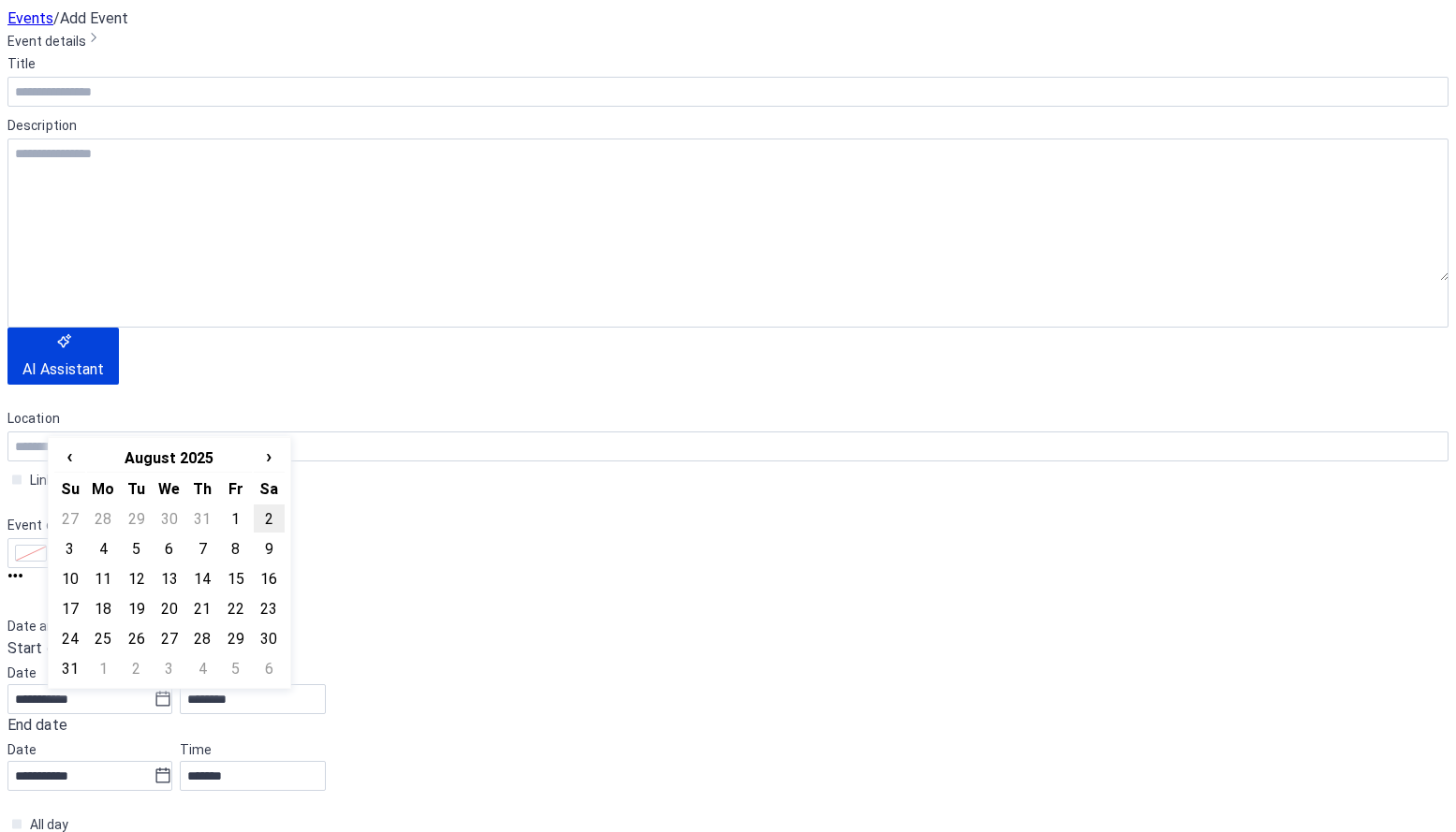 click on "2" at bounding box center (269, 518) 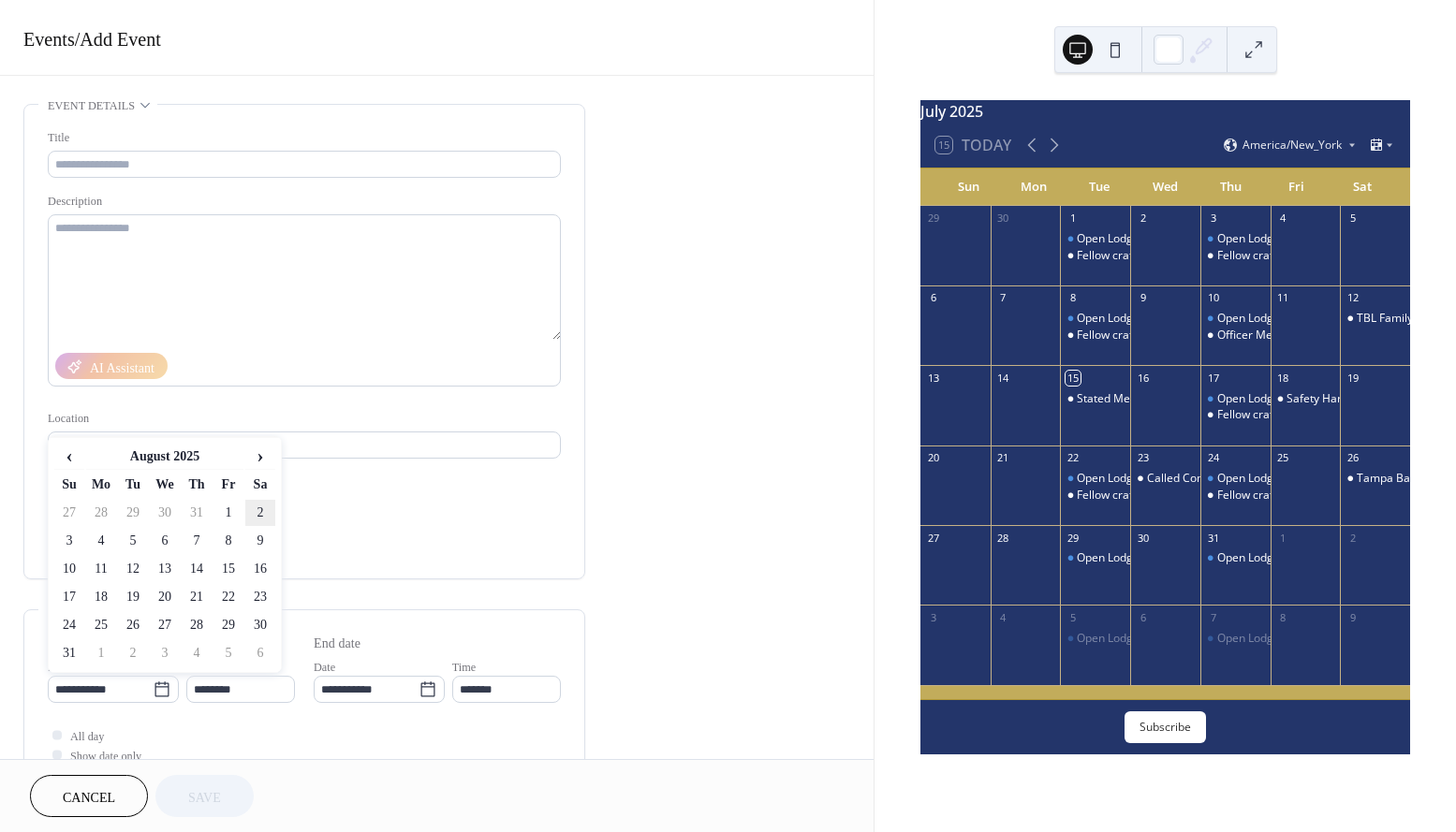 type on "**********" 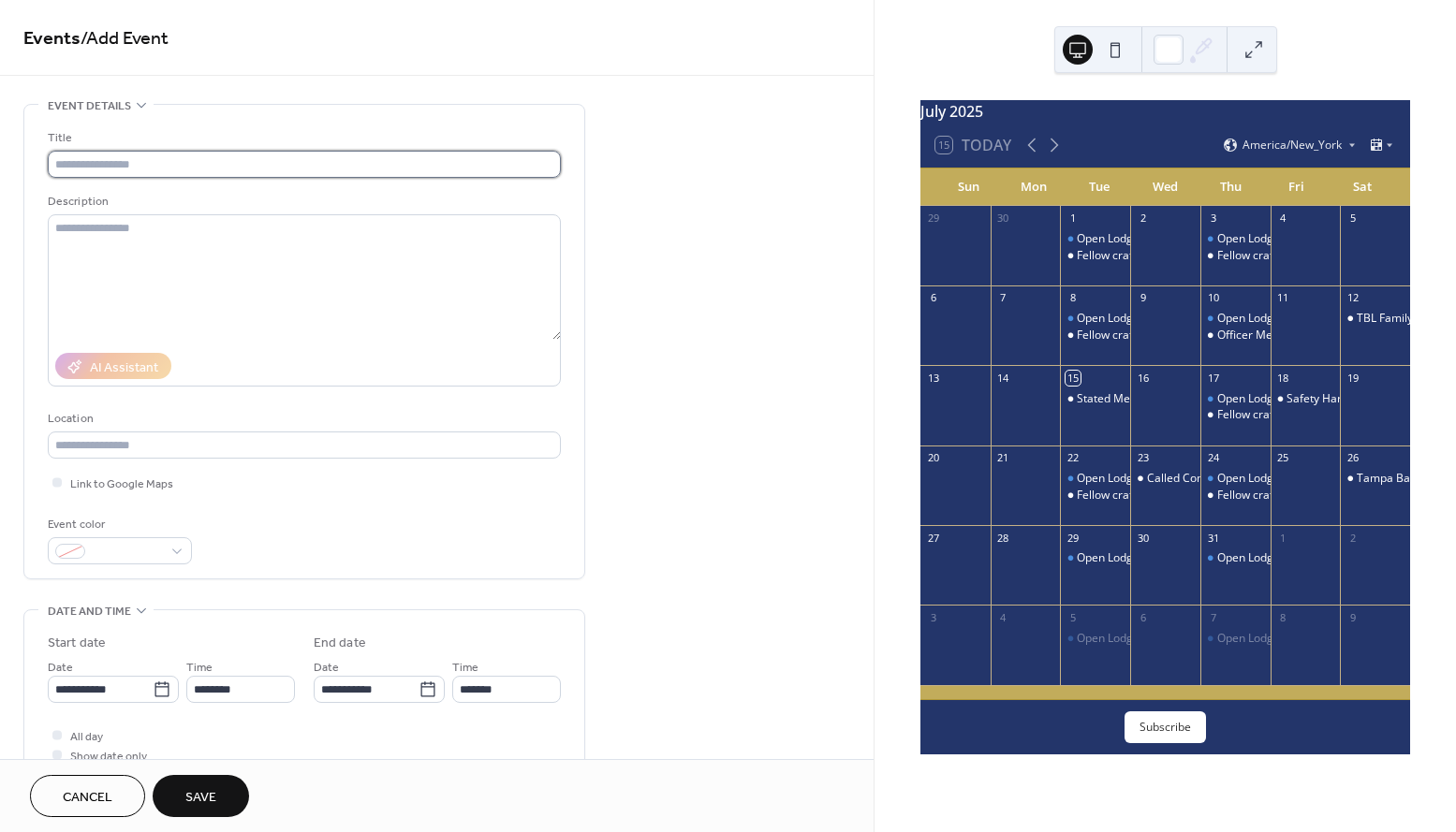 click at bounding box center [304, 164] 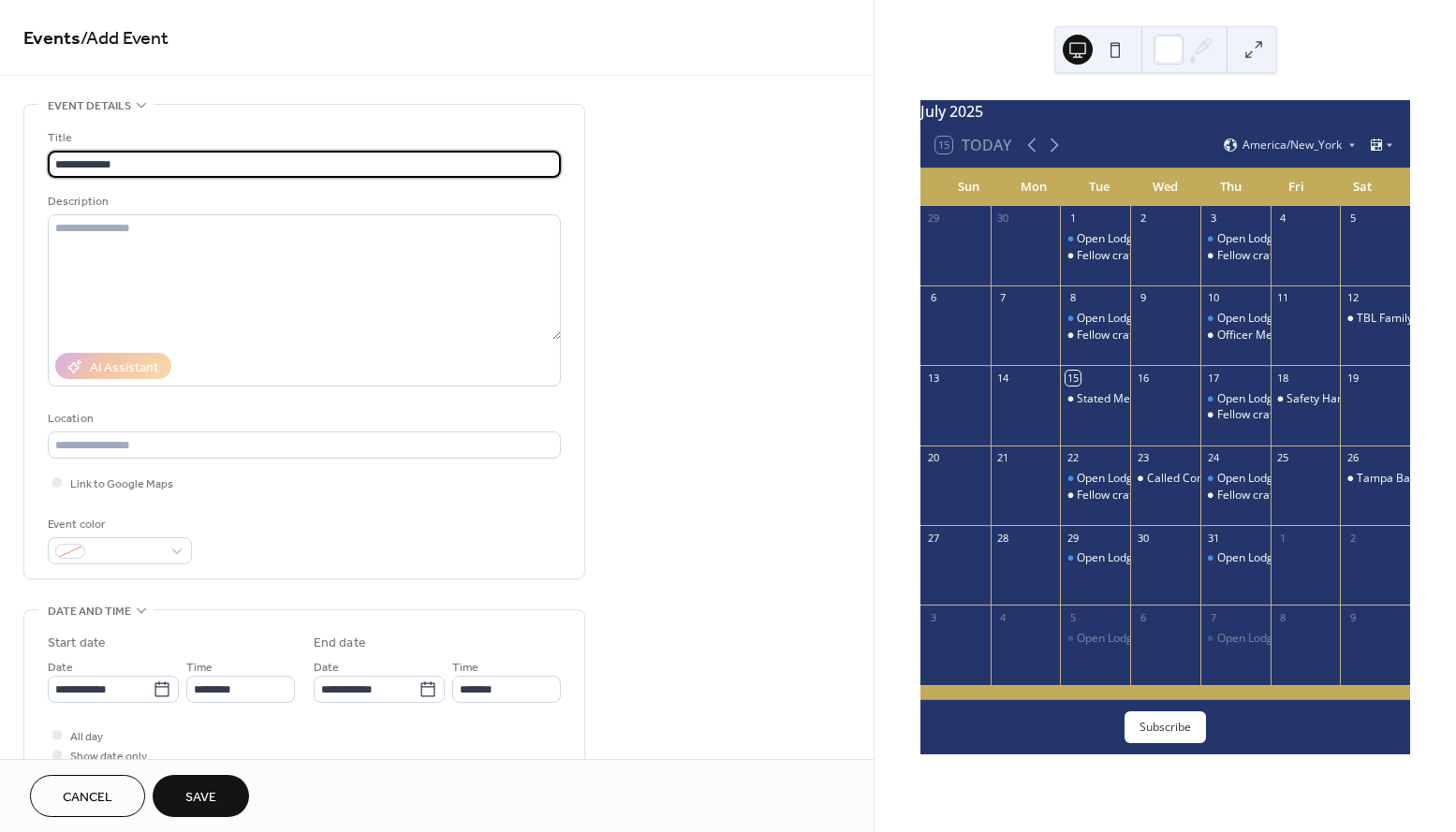 click on "**********" at bounding box center (304, 164) 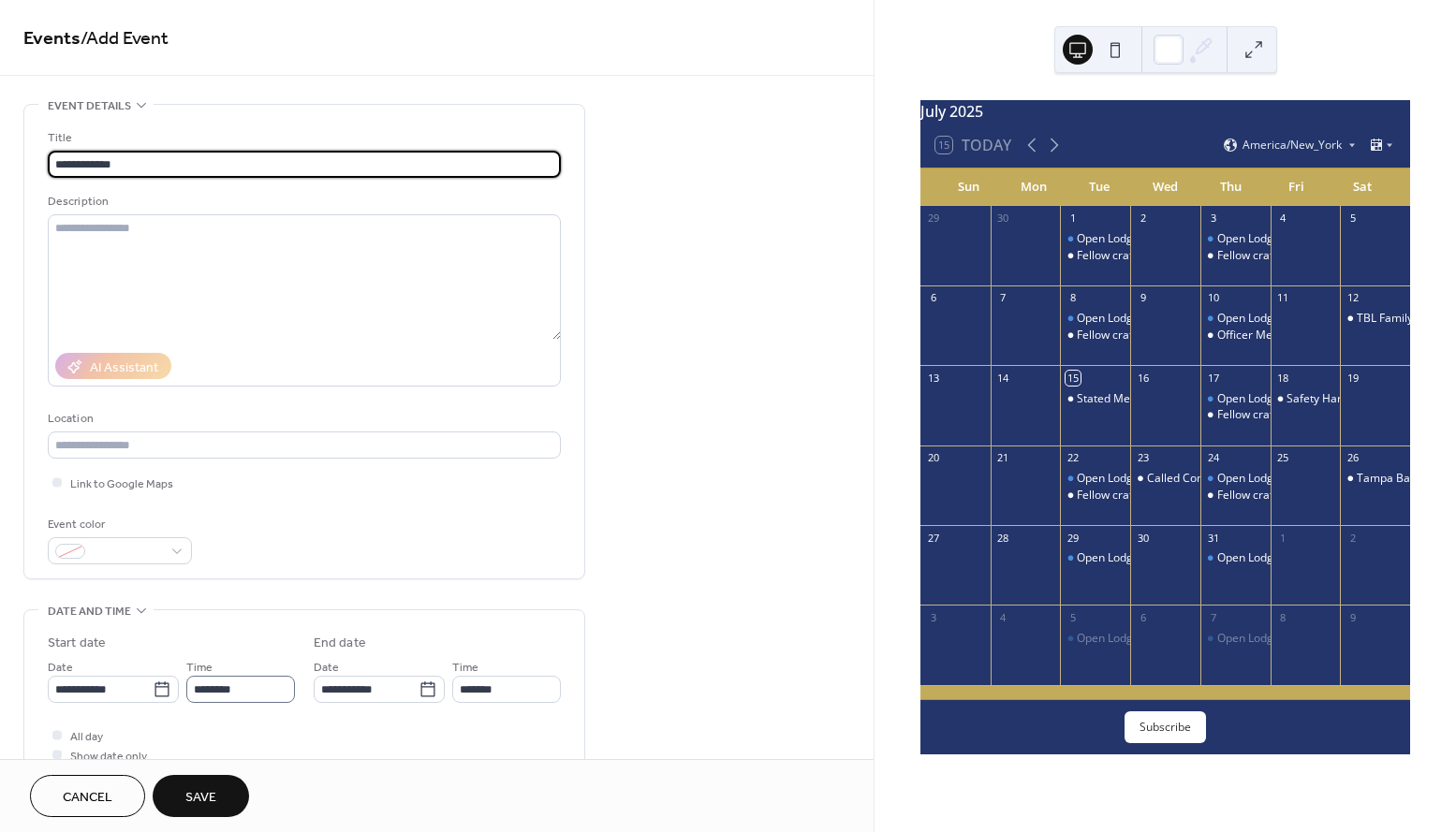 type on "**********" 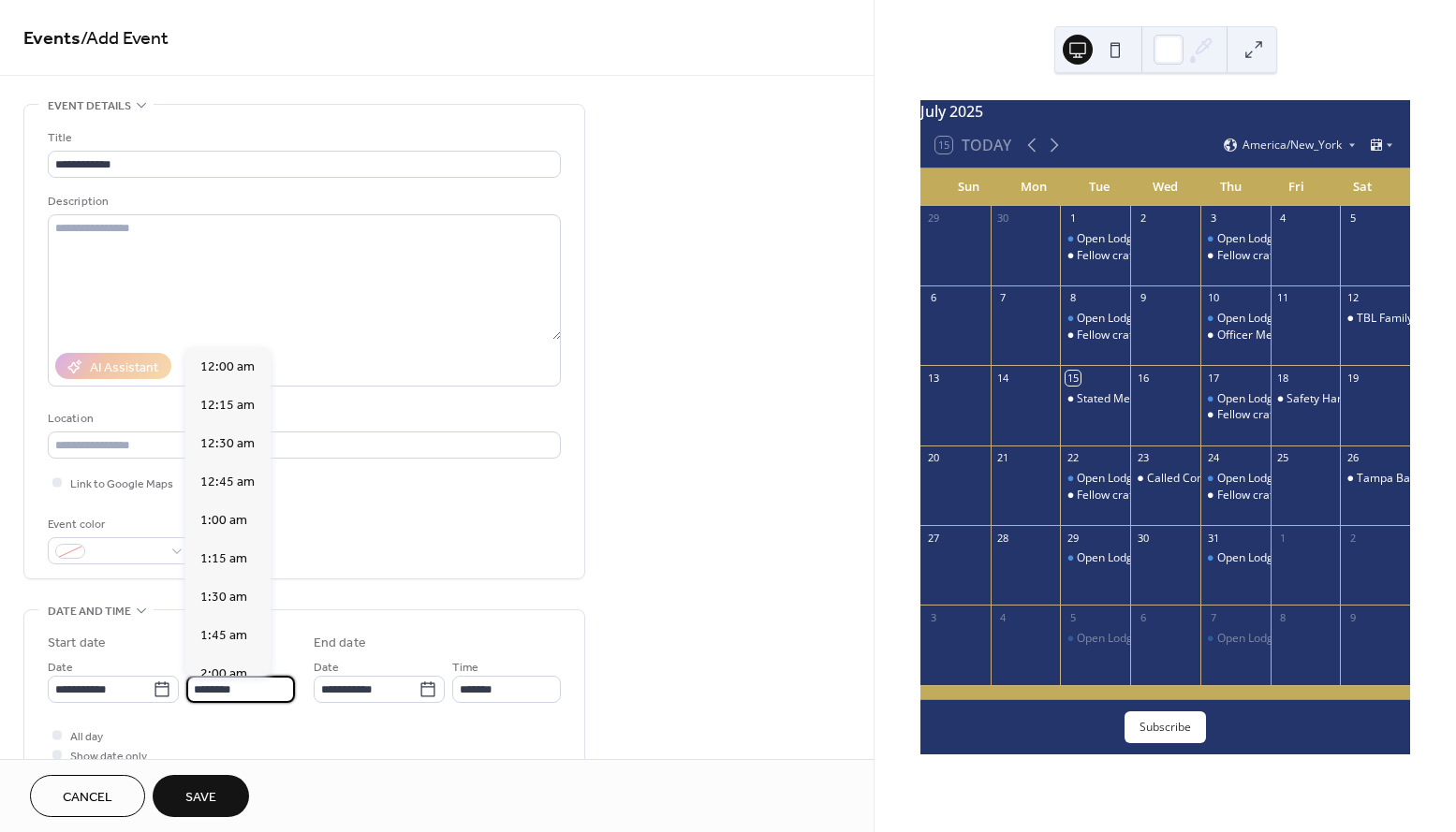click on "********" at bounding box center [241, 689] 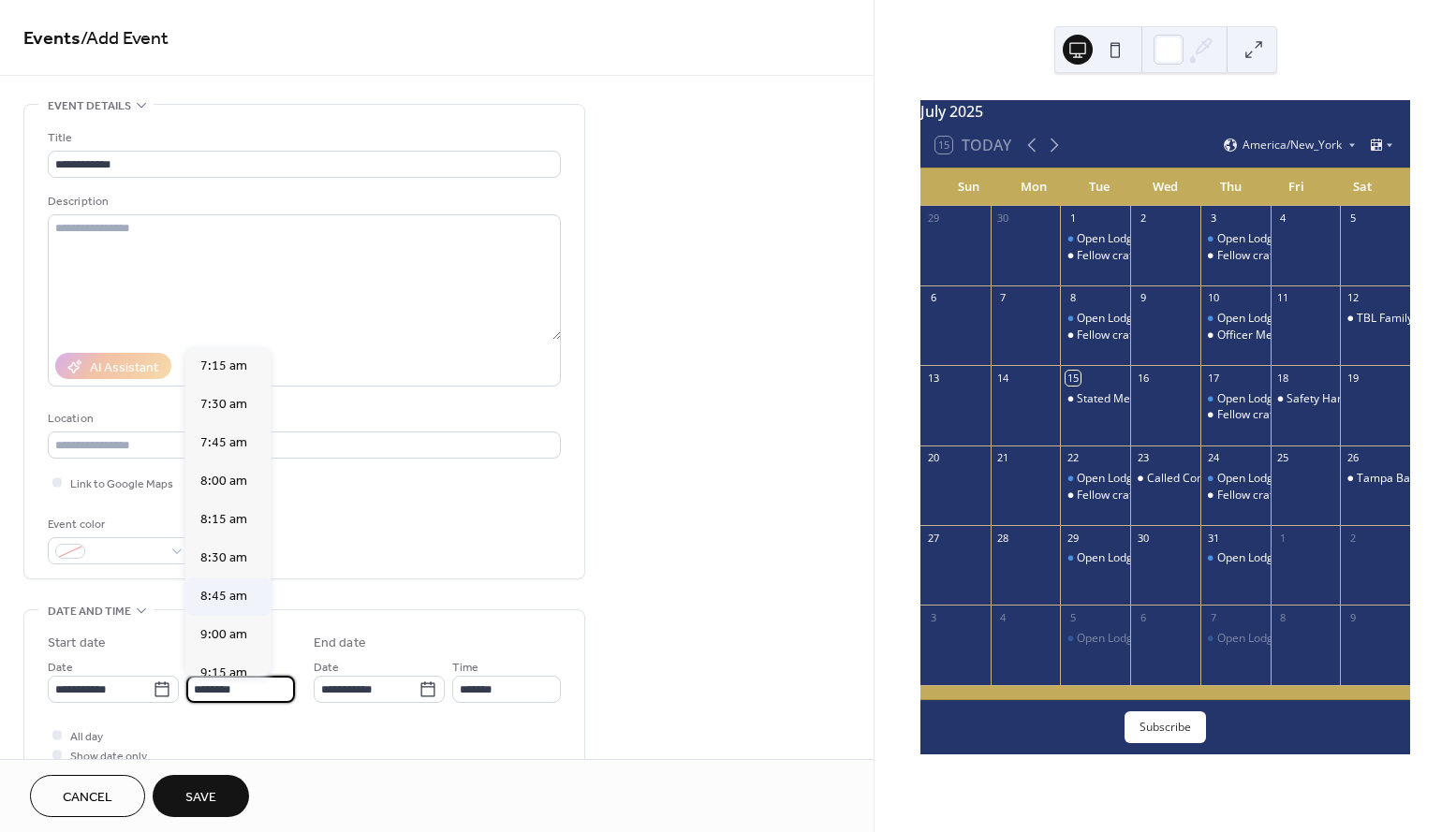 scroll, scrollTop: 1144, scrollLeft: 0, axis: vertical 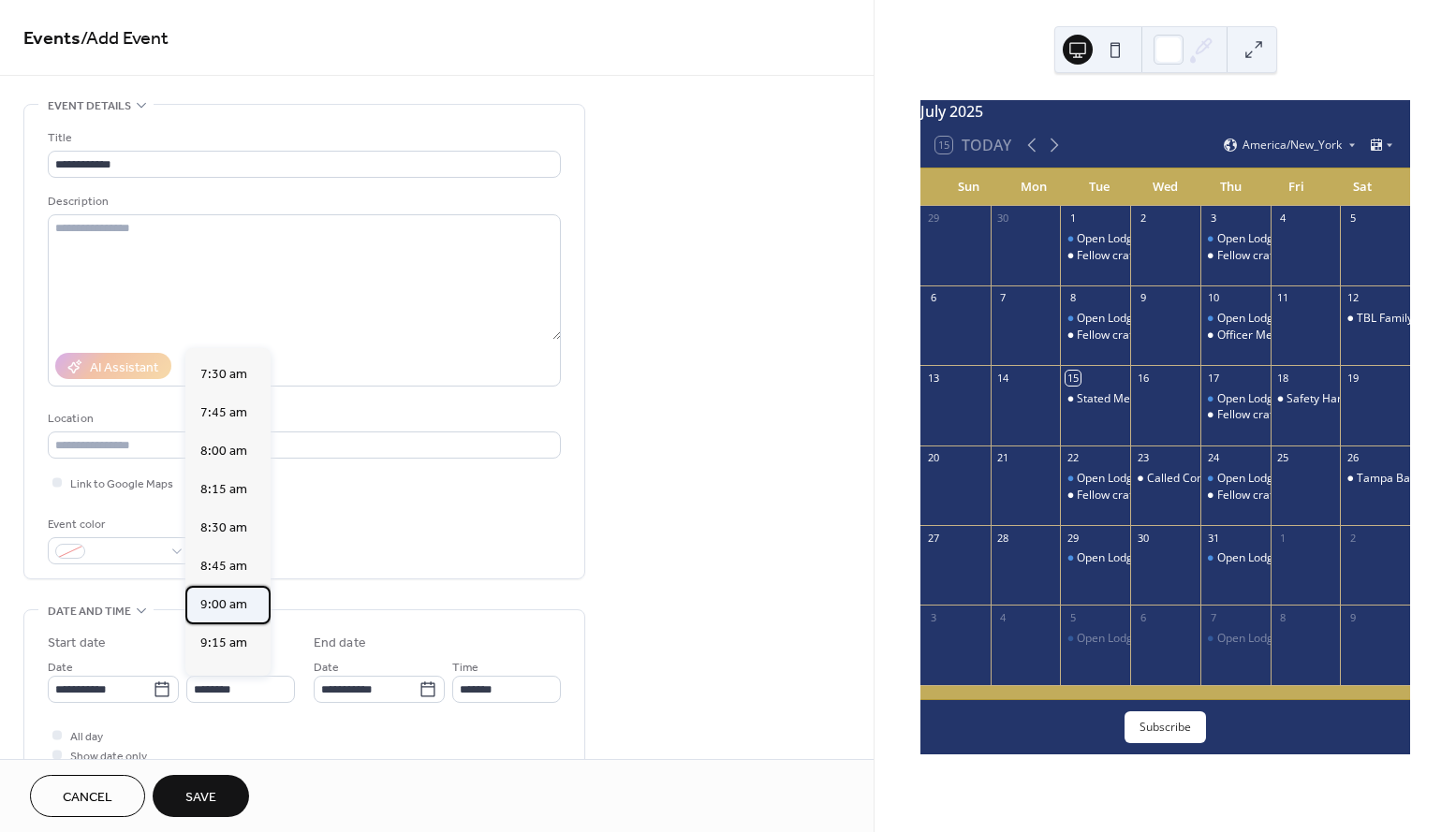 click on "9:00 am" at bounding box center [224, 605] 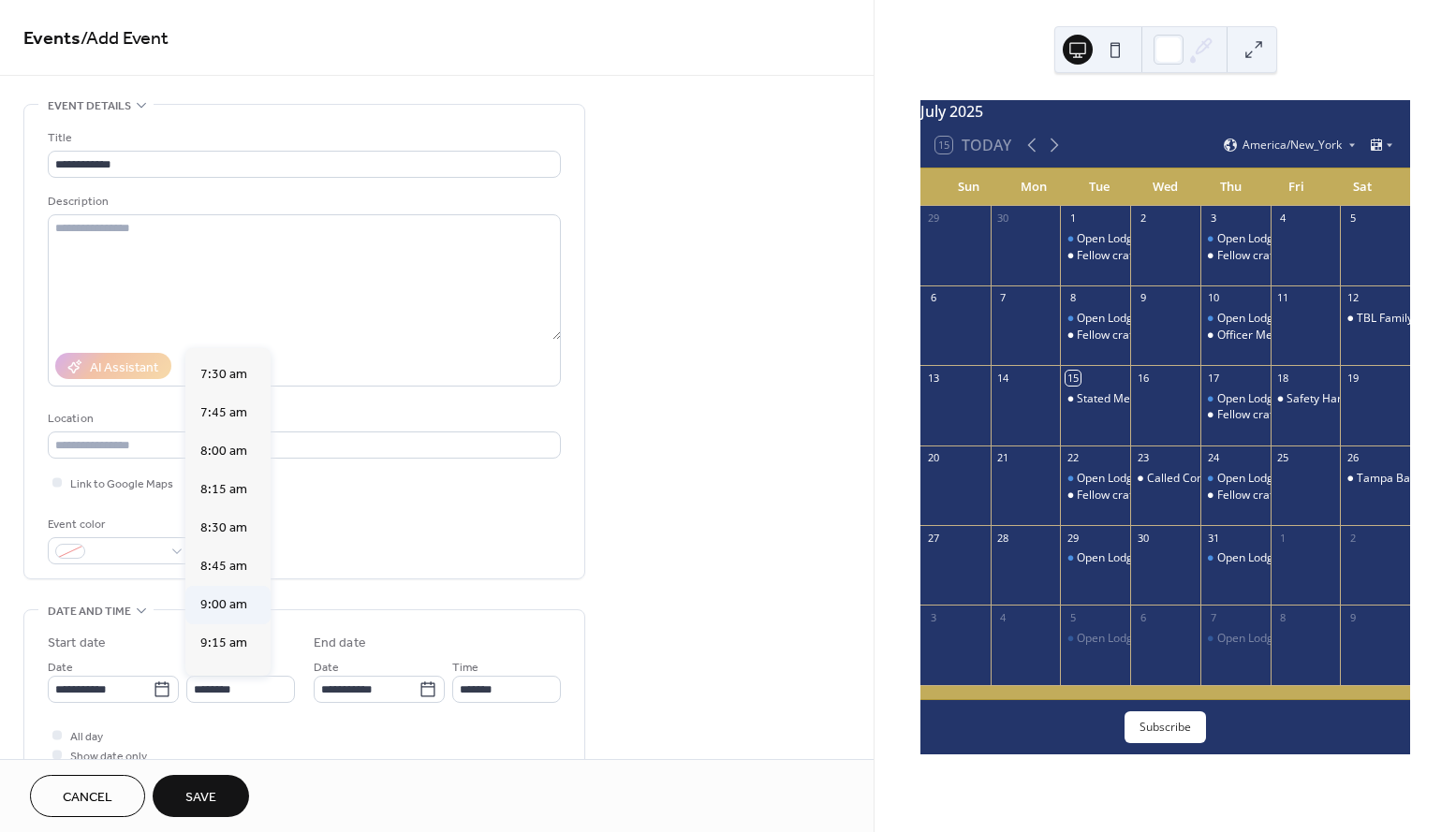 type on "*******" 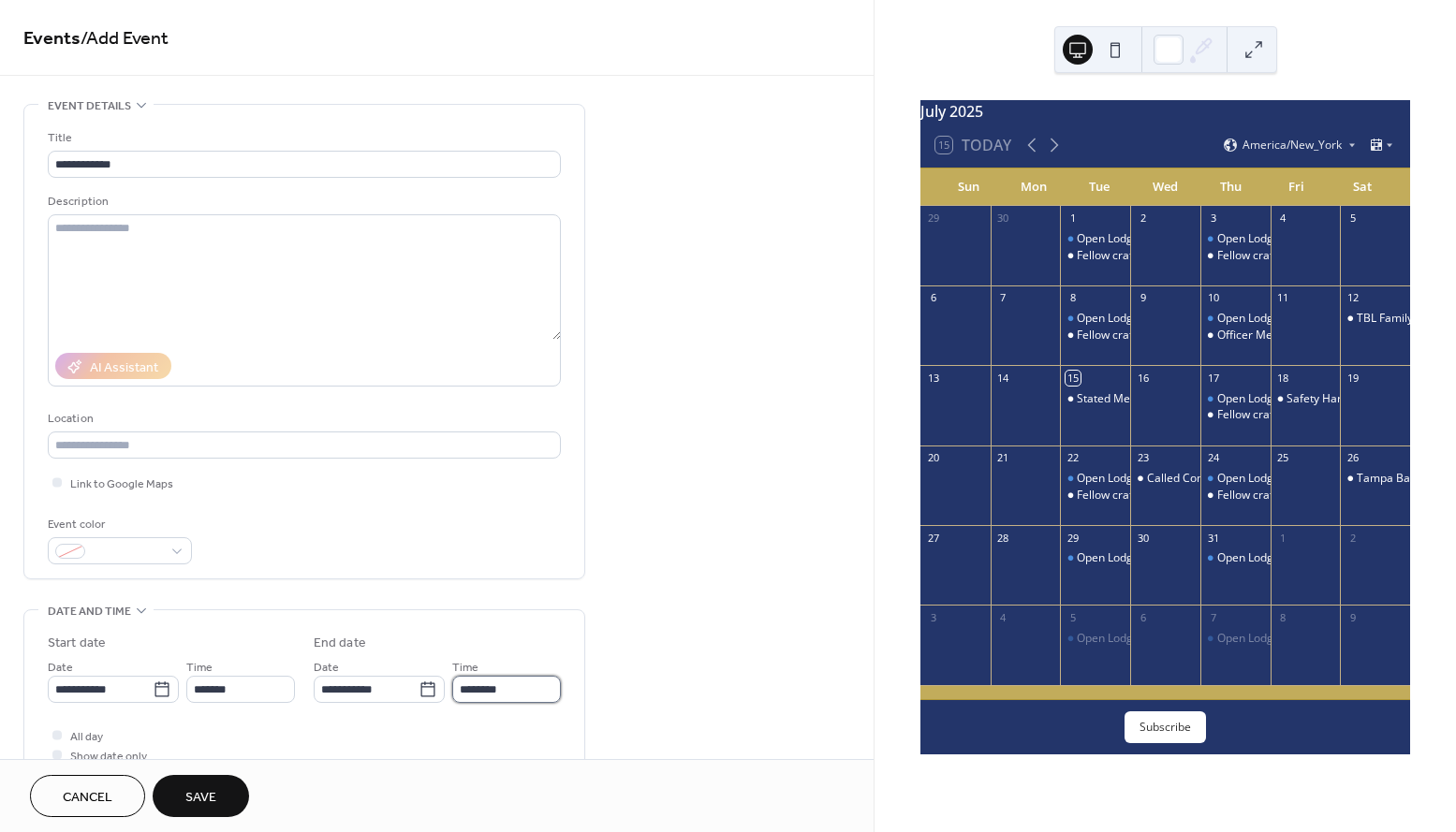 click on "********" at bounding box center (507, 689) 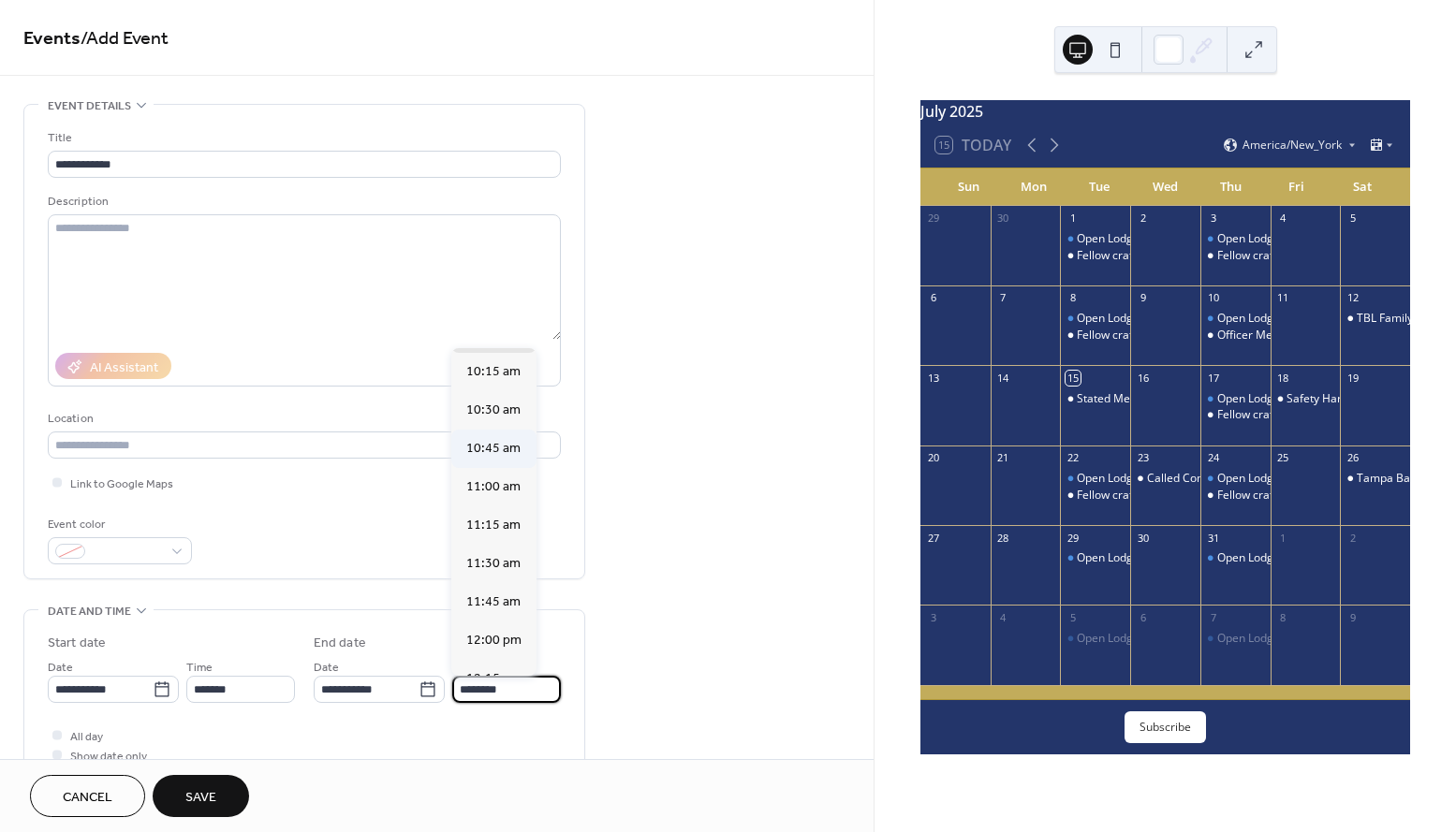 scroll, scrollTop: 150, scrollLeft: 0, axis: vertical 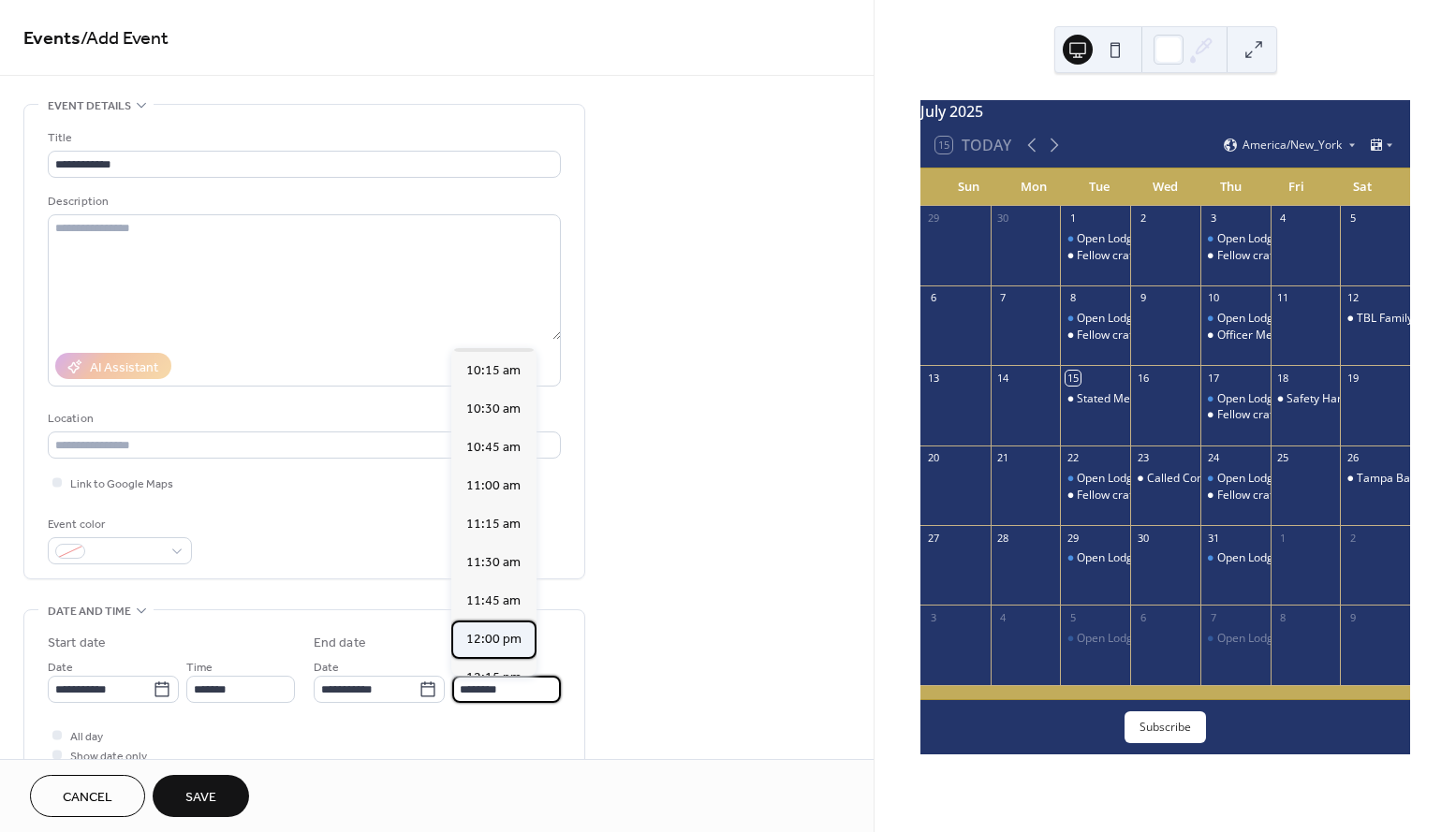 click on "12:00 pm" at bounding box center [493, 639] 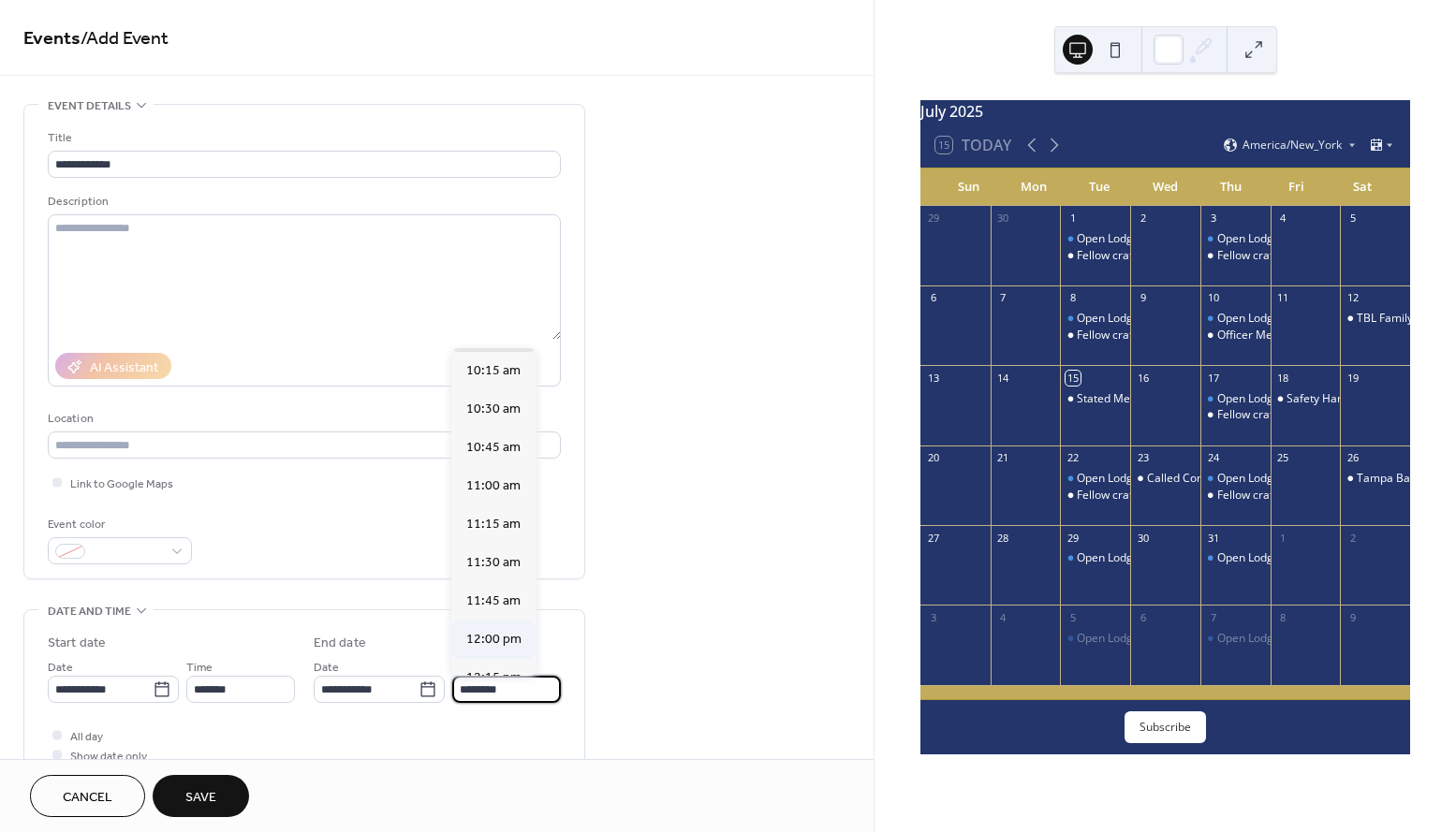 type on "********" 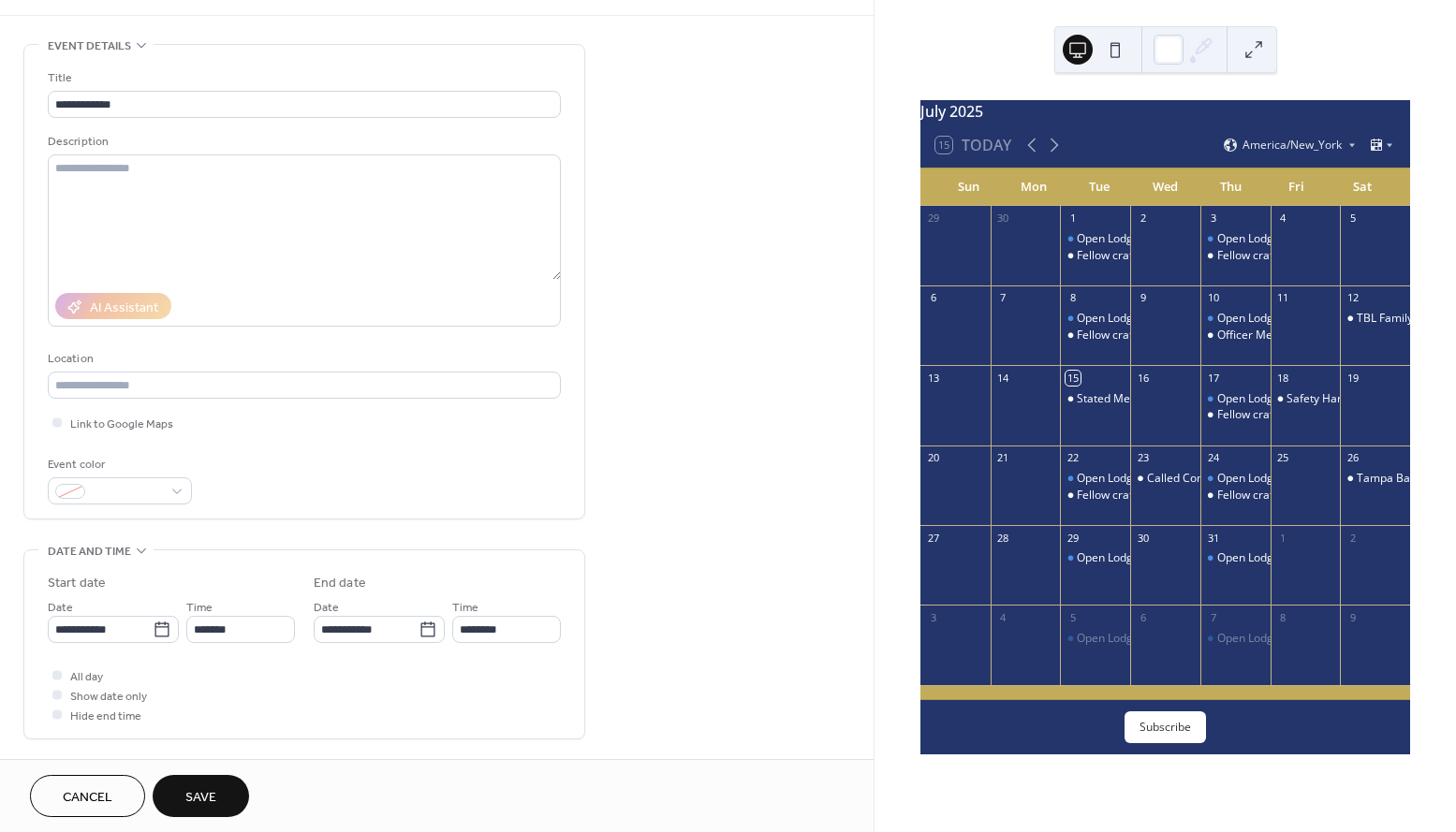 scroll, scrollTop: 0, scrollLeft: 0, axis: both 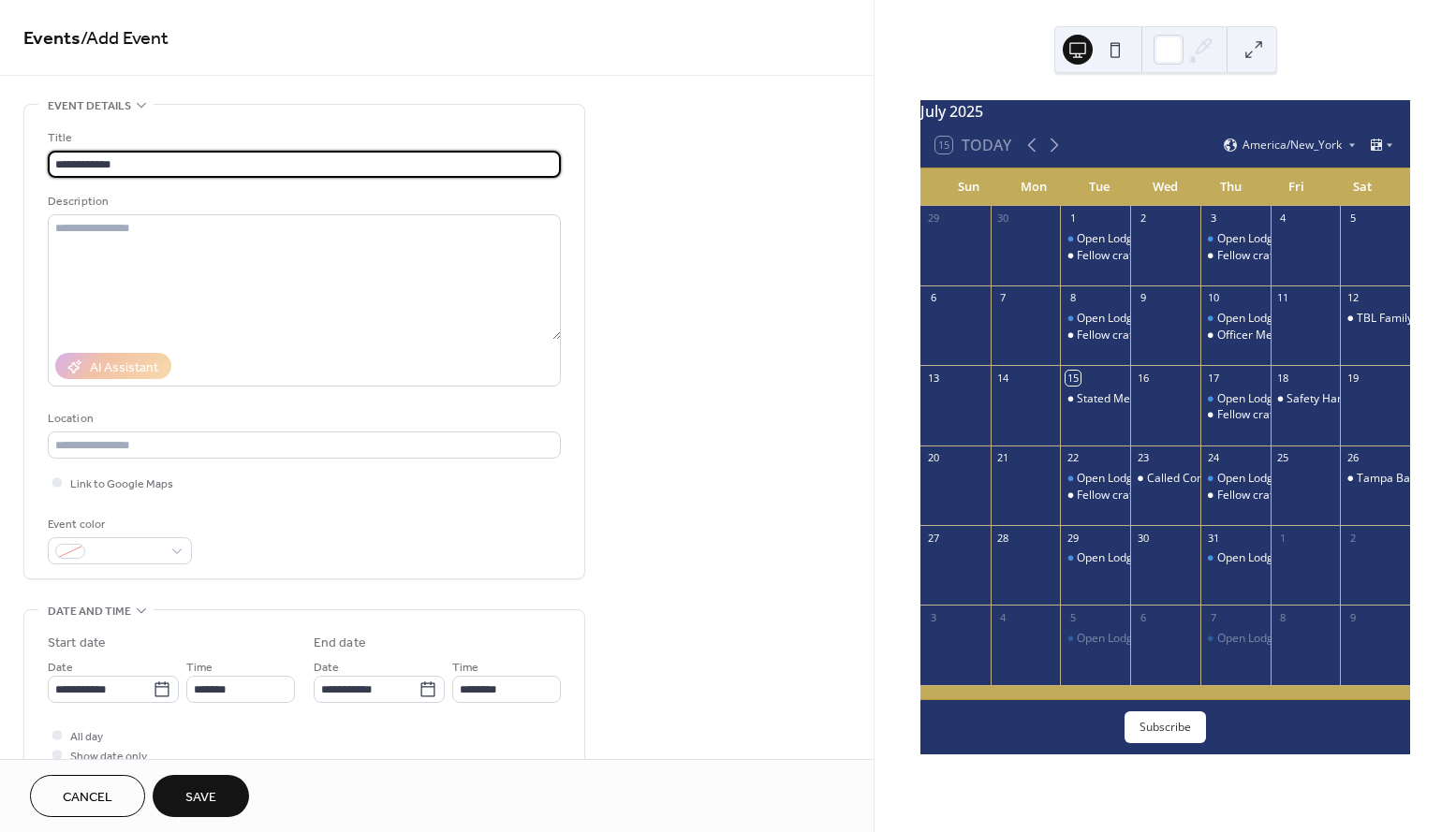 drag, startPoint x: 140, startPoint y: 165, endPoint x: 52, endPoint y: 163, distance: 88.02272 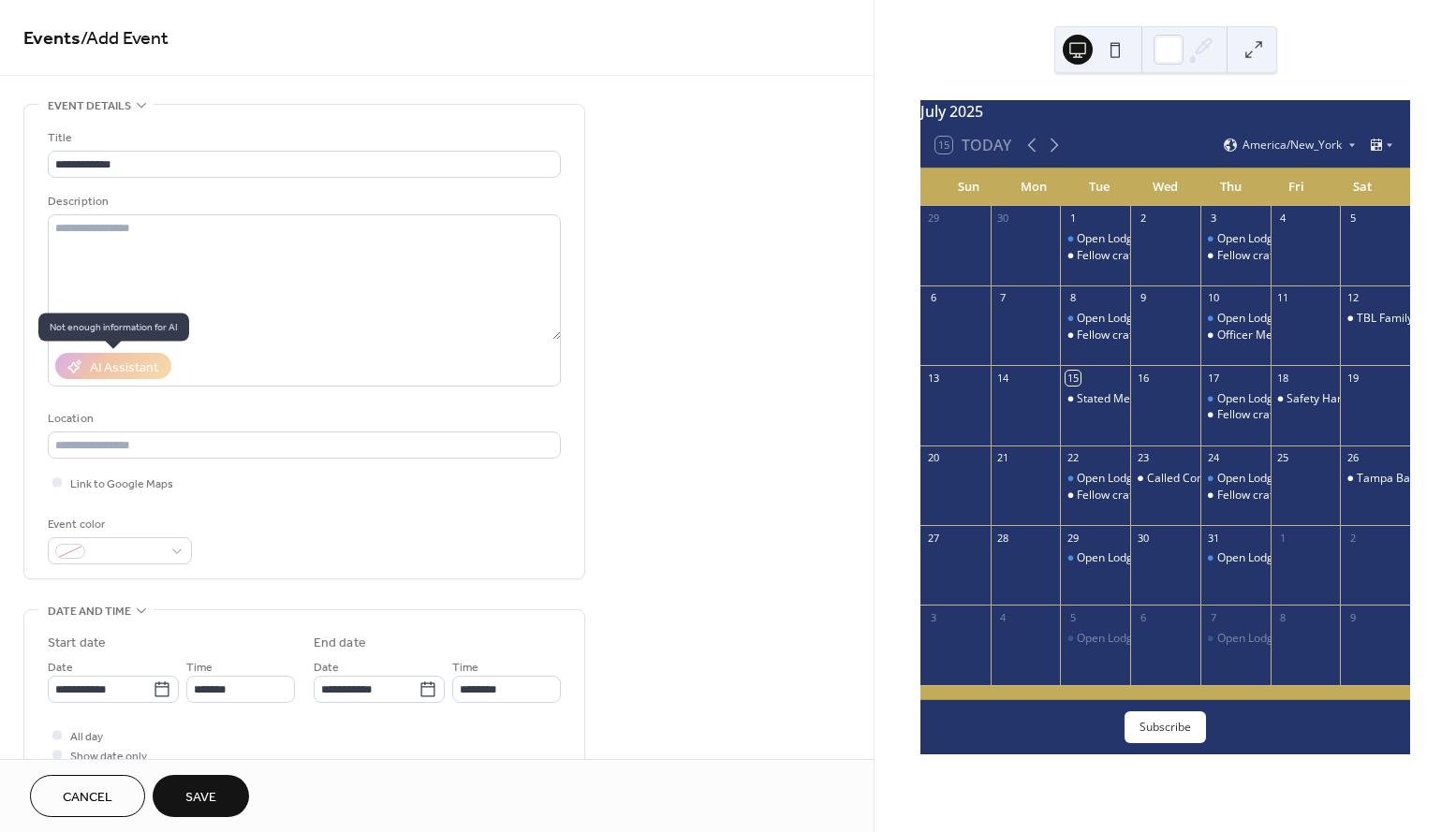 click on "AI Assistant" at bounding box center [113, 366] 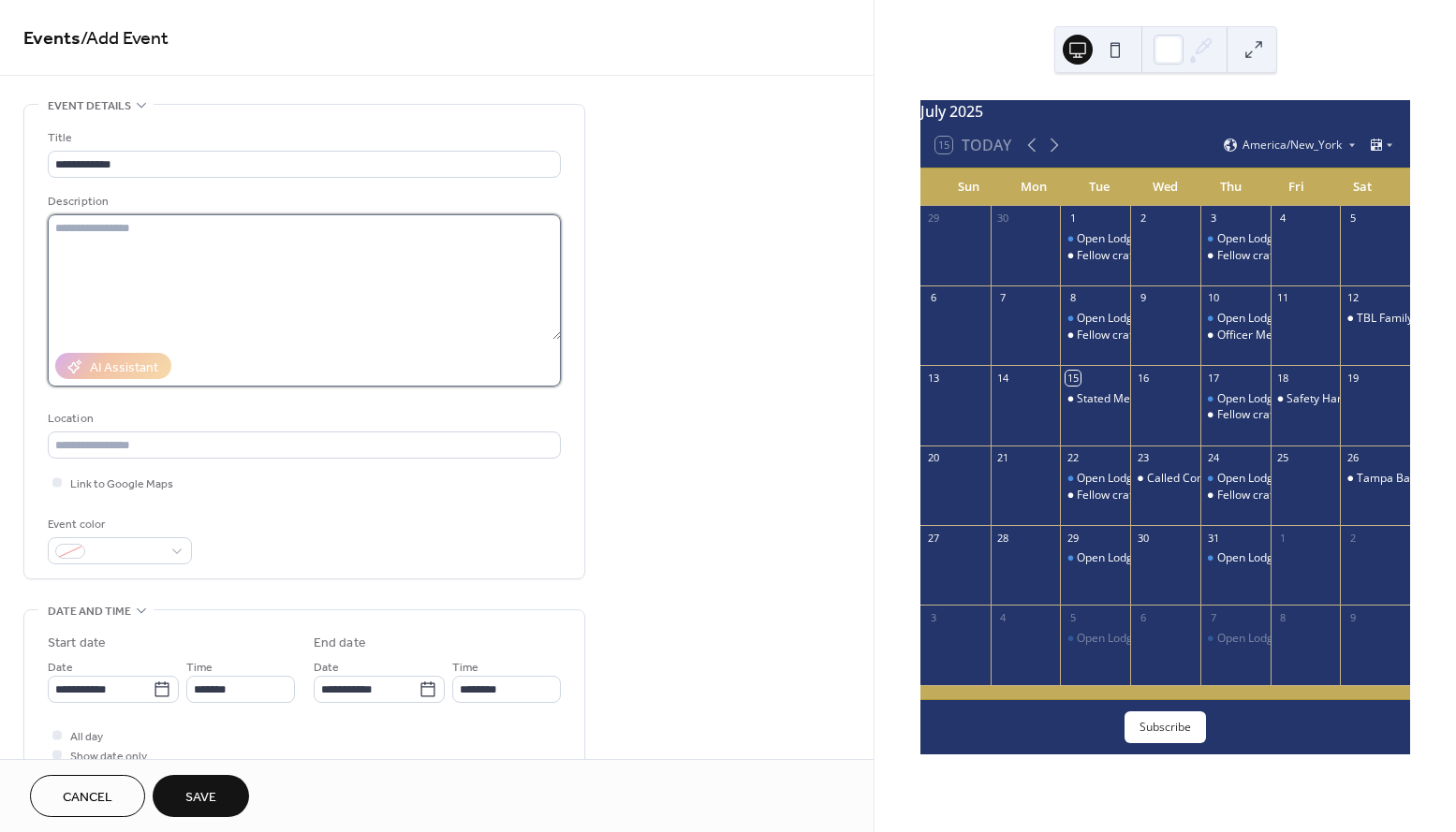 click at bounding box center (304, 277) 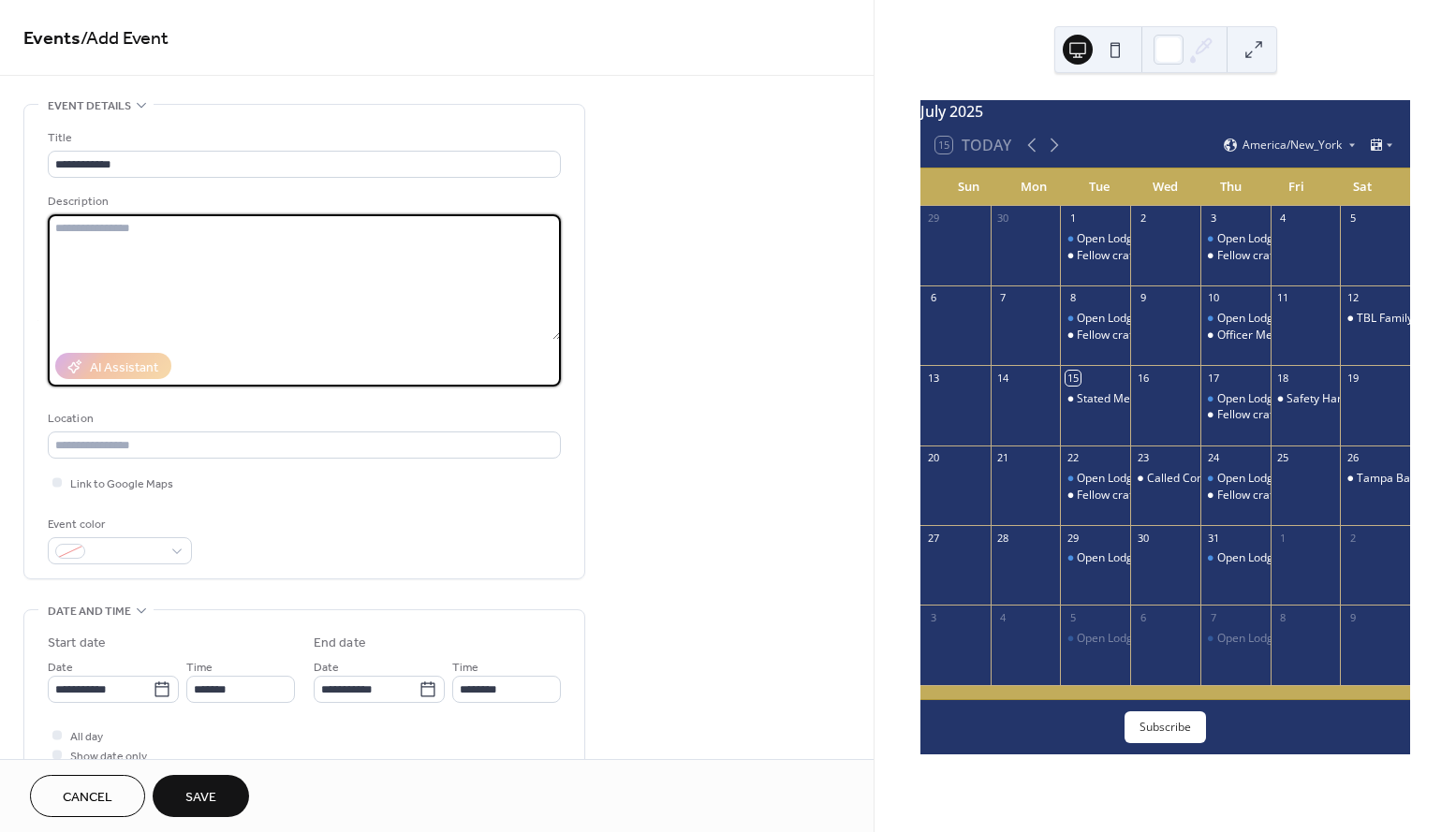 paste on "**********" 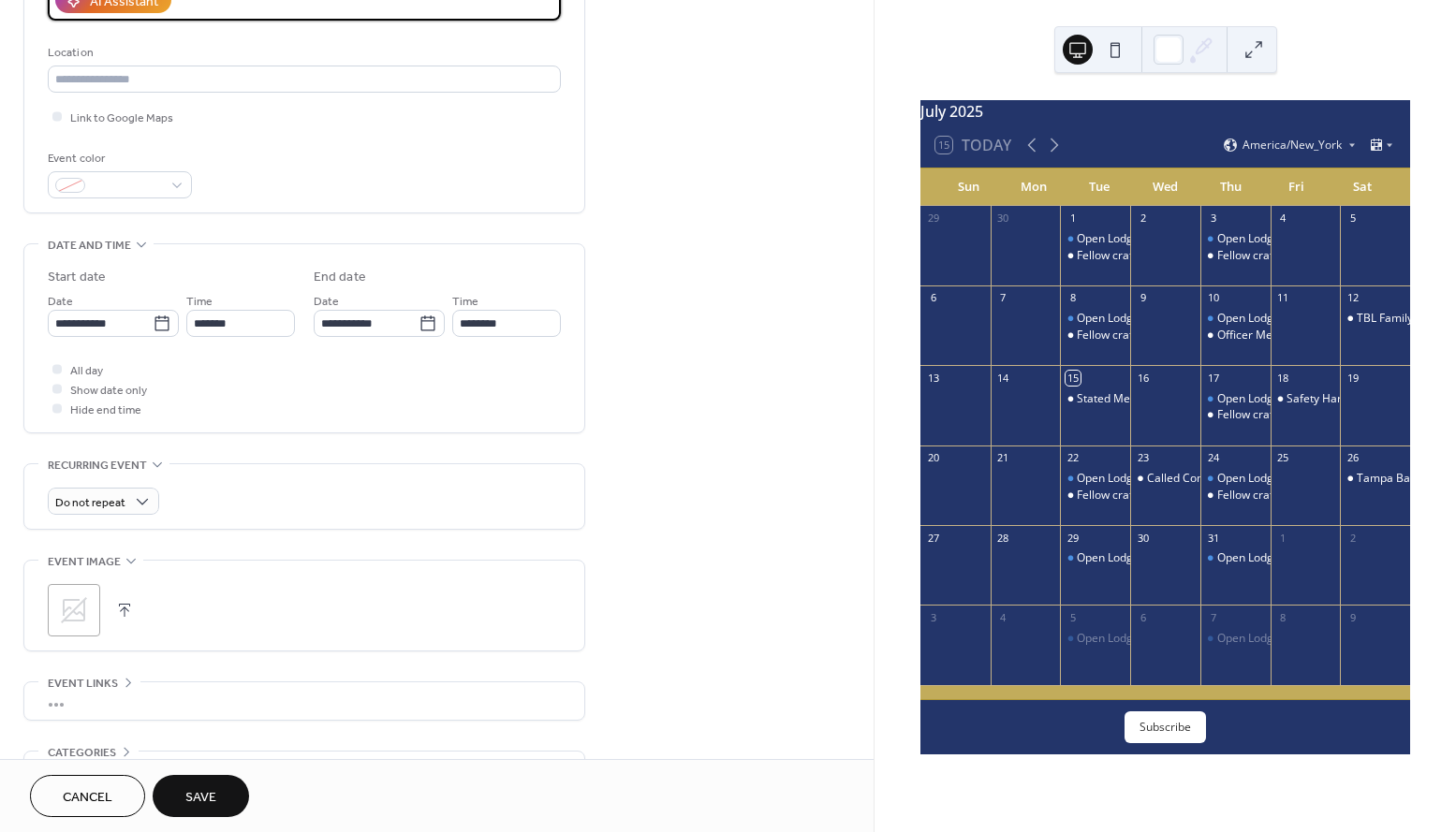 scroll, scrollTop: 367, scrollLeft: 0, axis: vertical 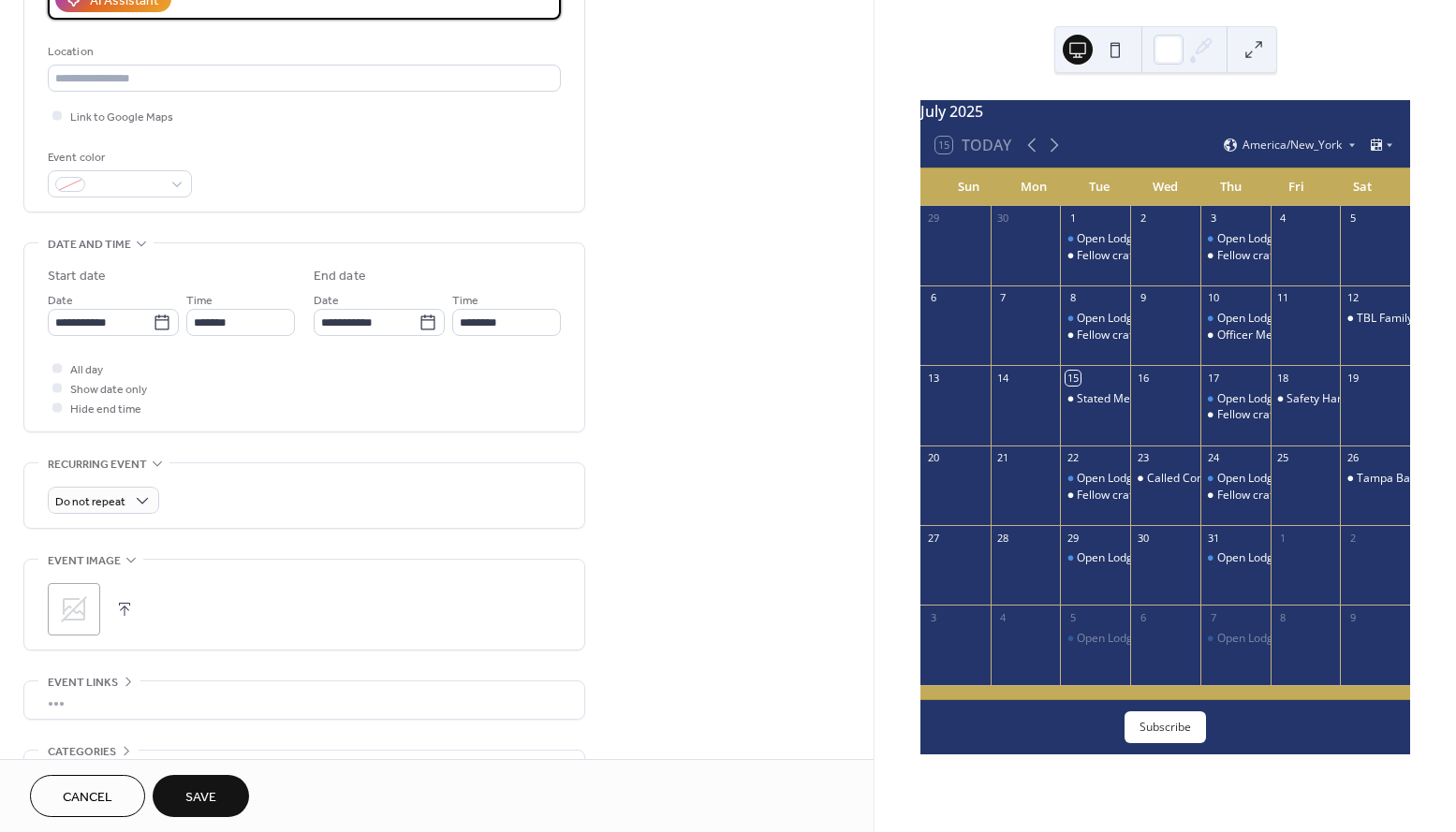 type on "**********" 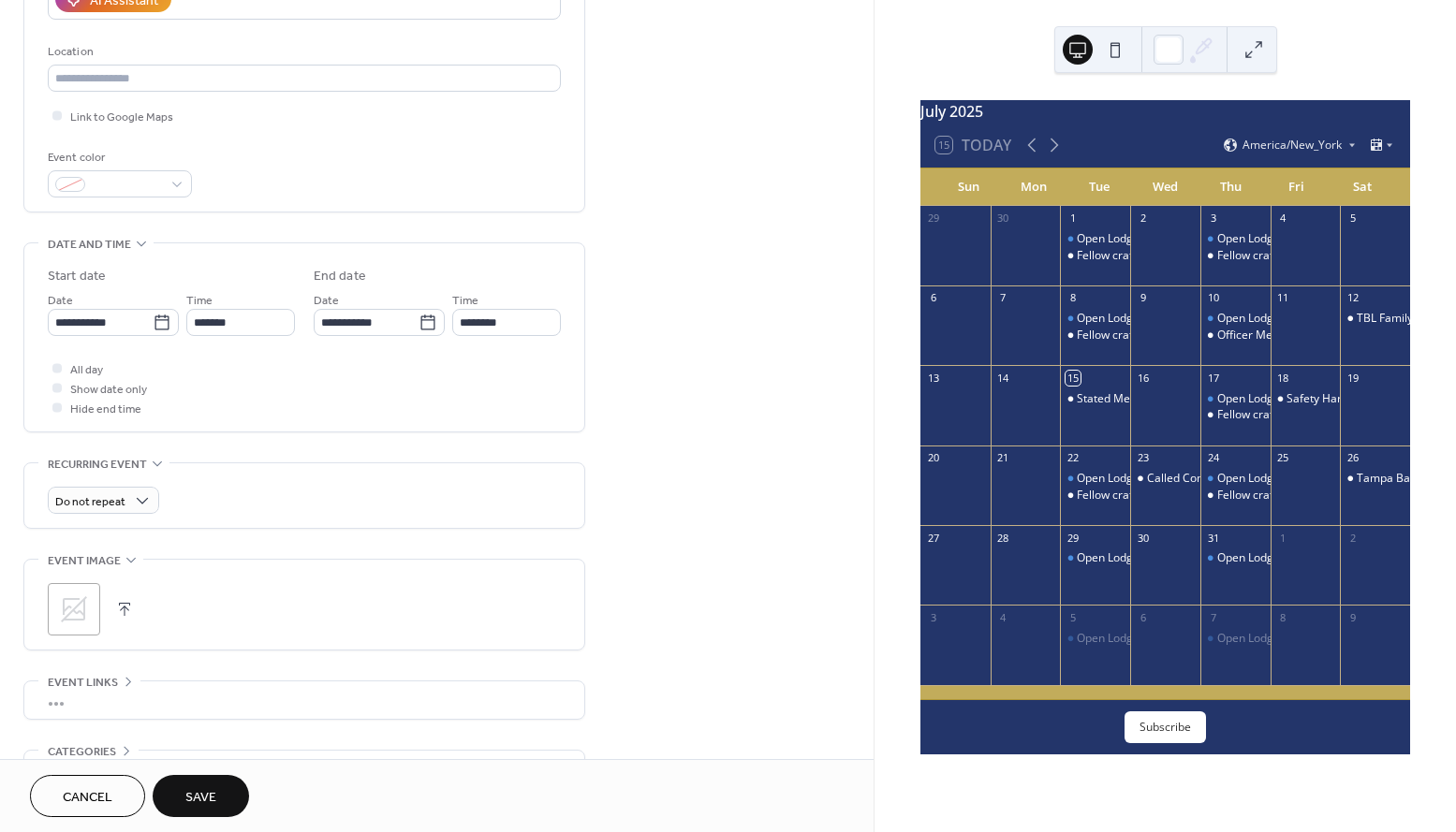 click 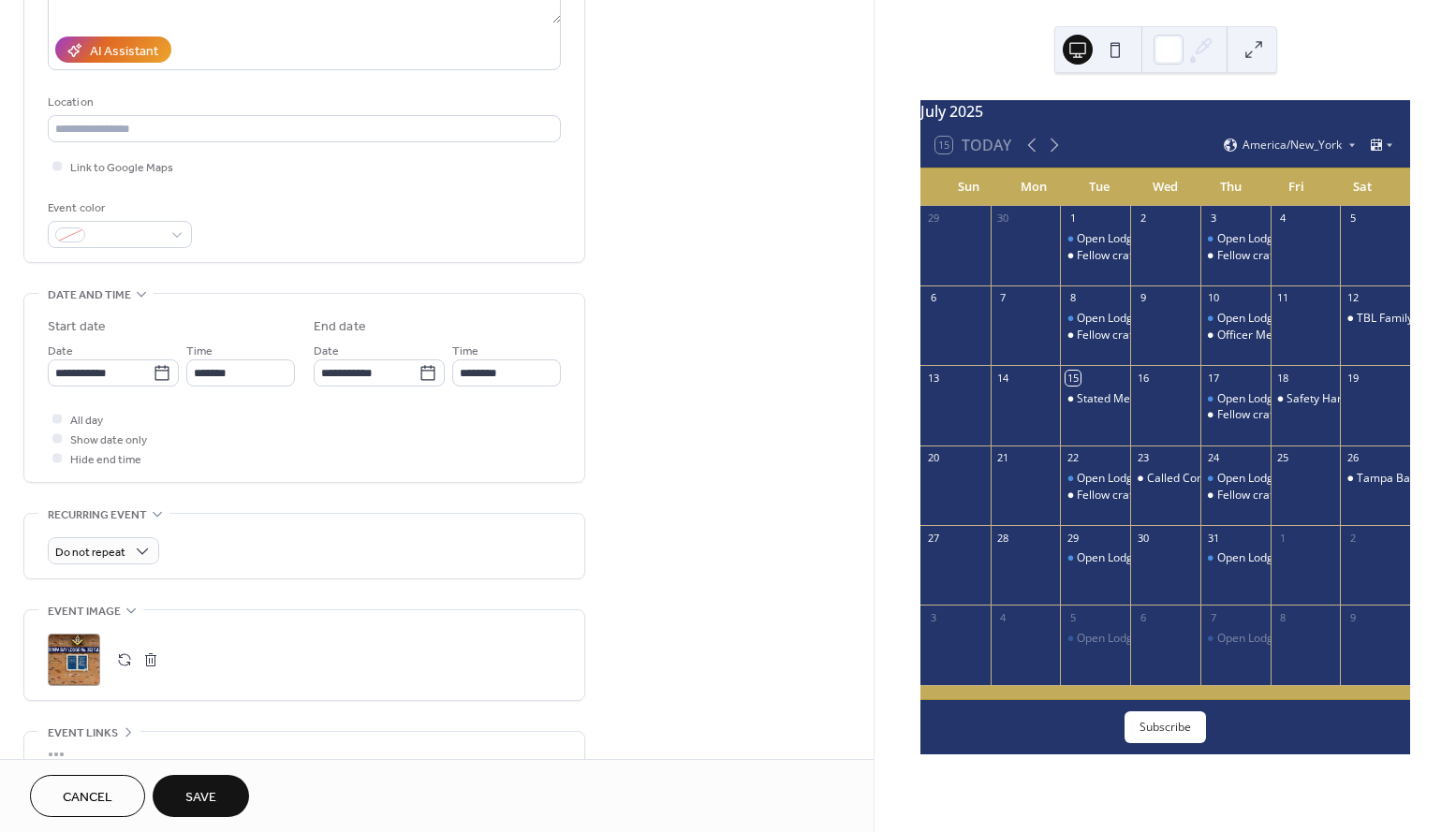scroll, scrollTop: 244, scrollLeft: 0, axis: vertical 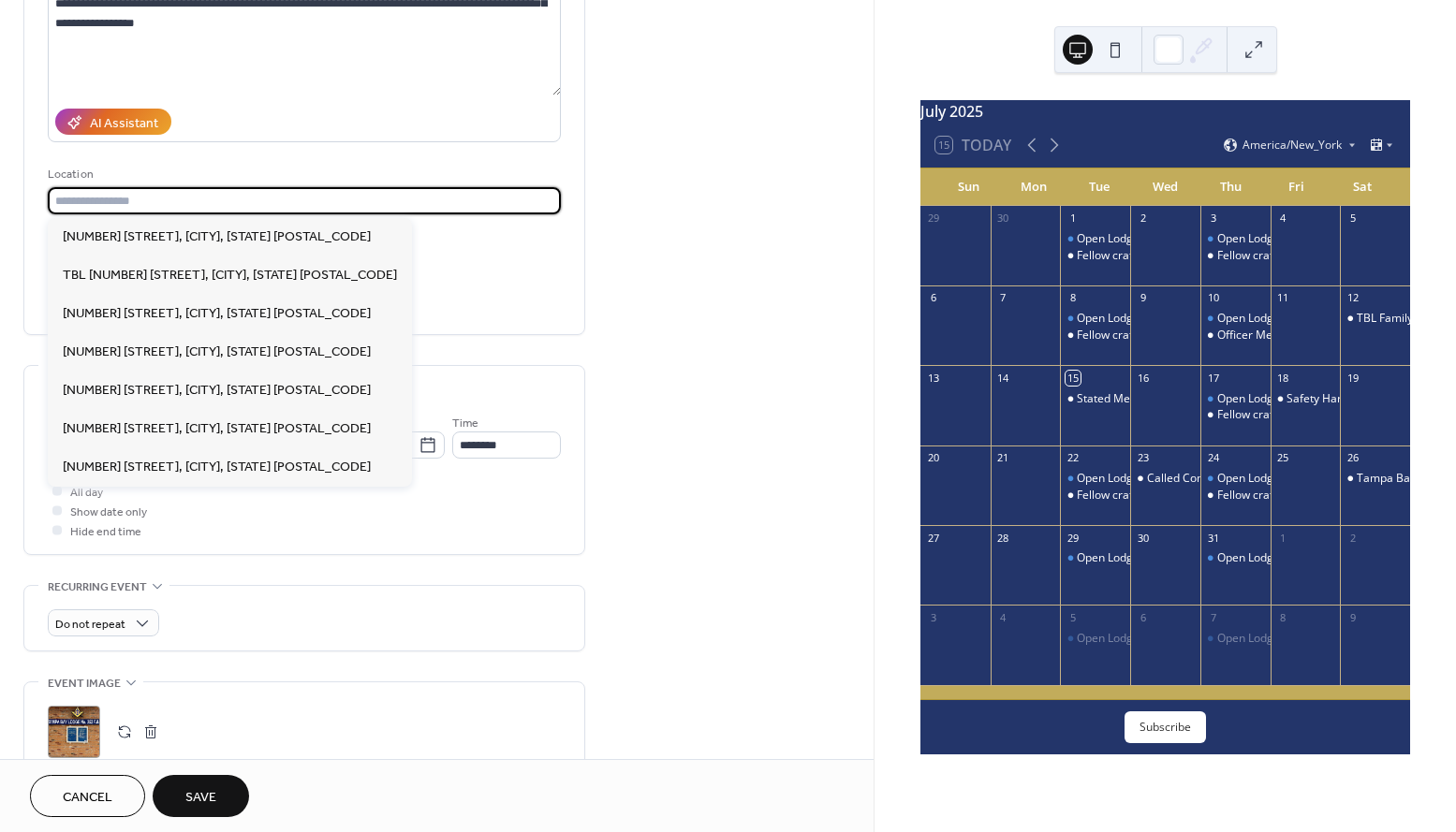 click at bounding box center [304, 200] 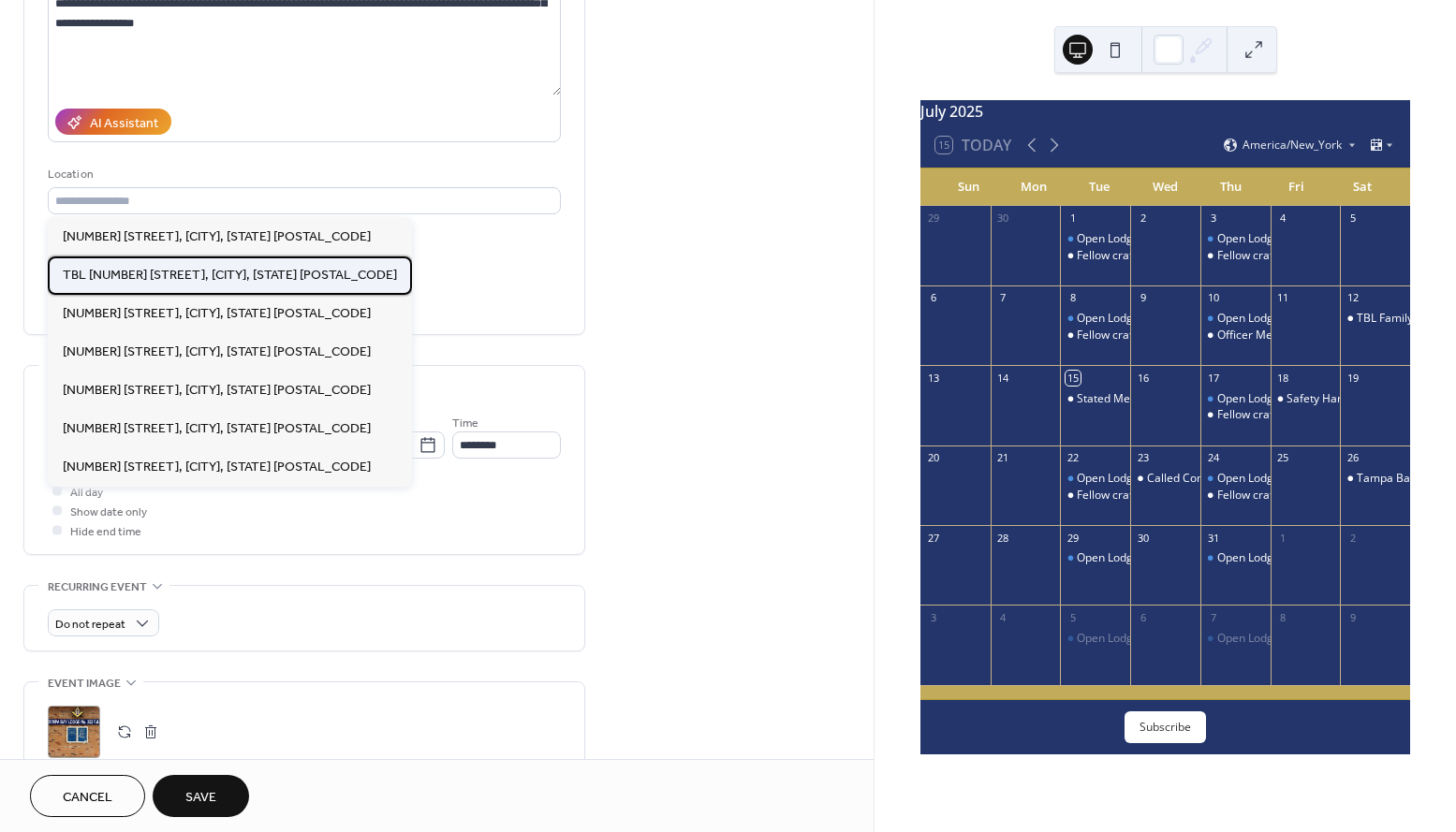 click on "TBL [NUMBER] [STREET], [CITY], [STATE] [POSTAL_CODE]" at bounding box center [229, 275] 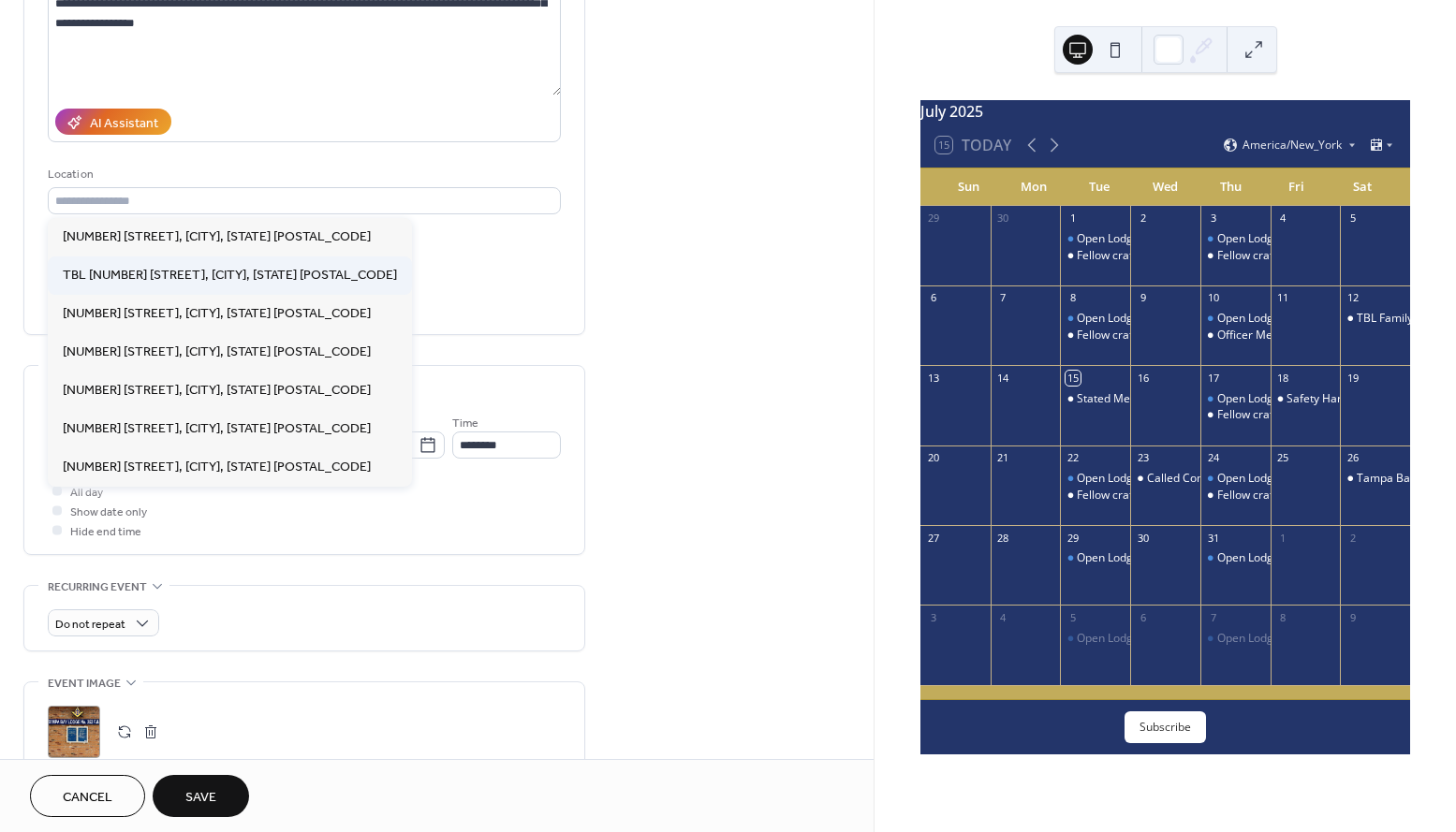 type on "**********" 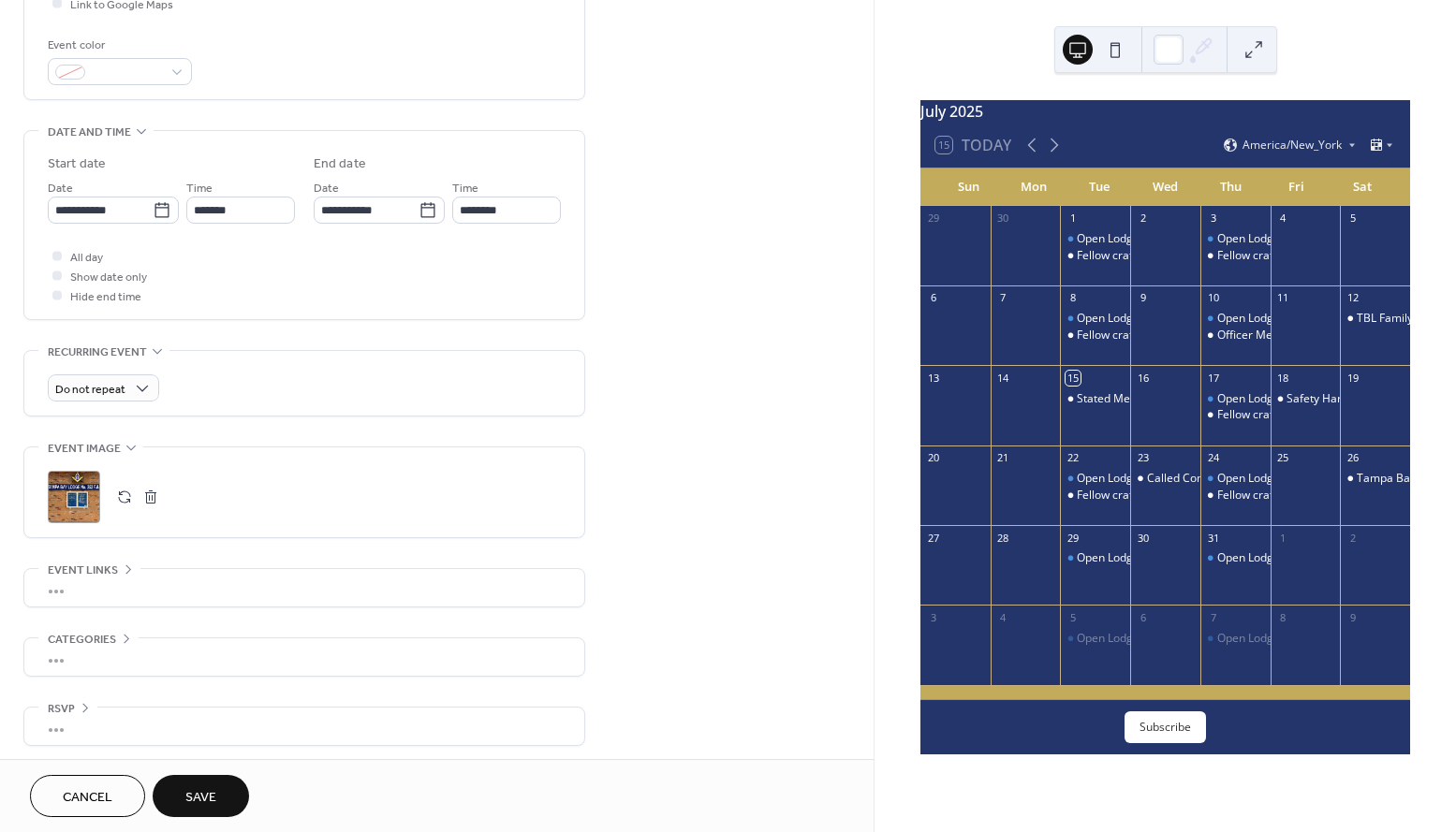 scroll, scrollTop: 485, scrollLeft: 0, axis: vertical 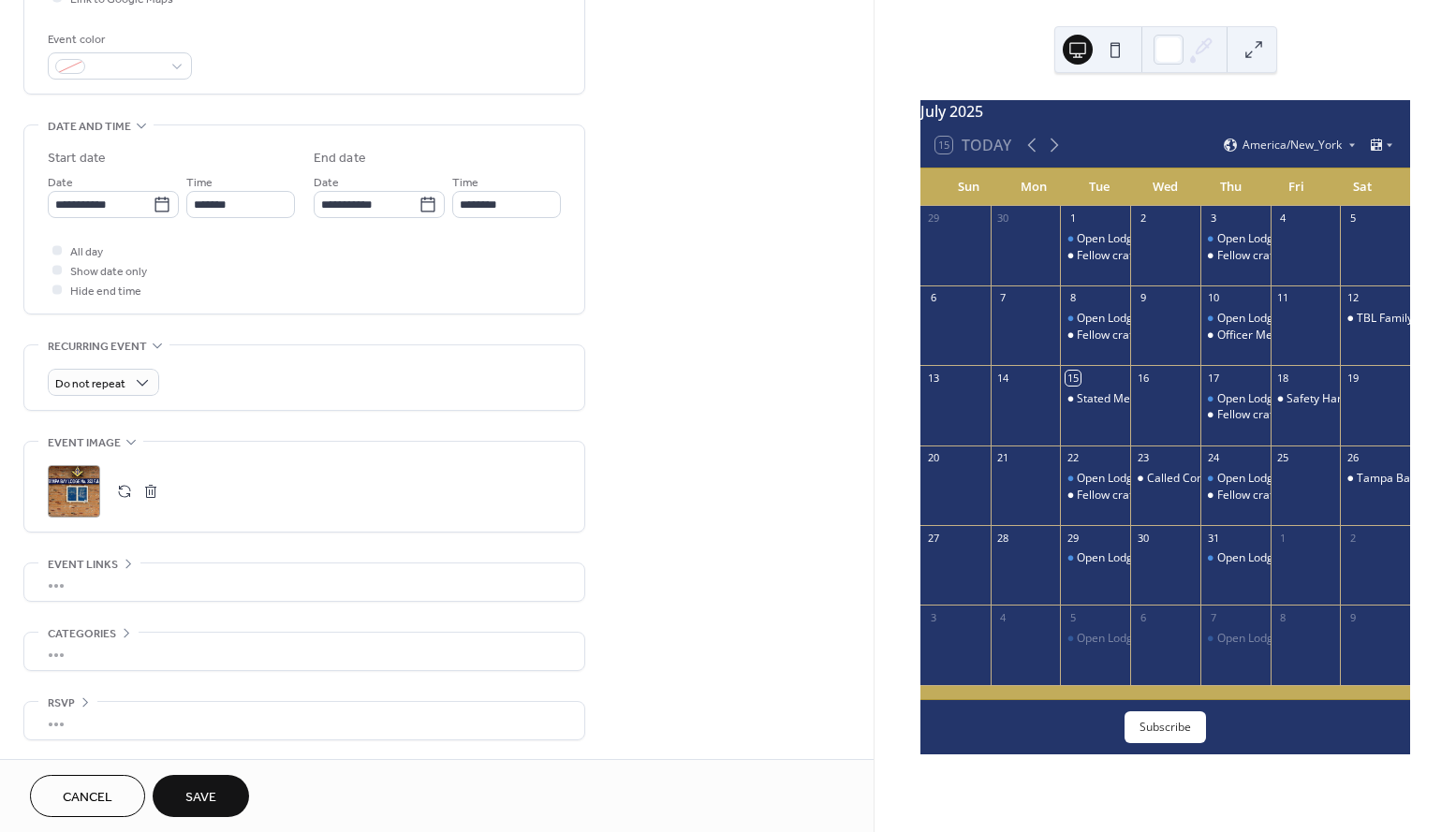 click on "Save" at bounding box center (200, 796) 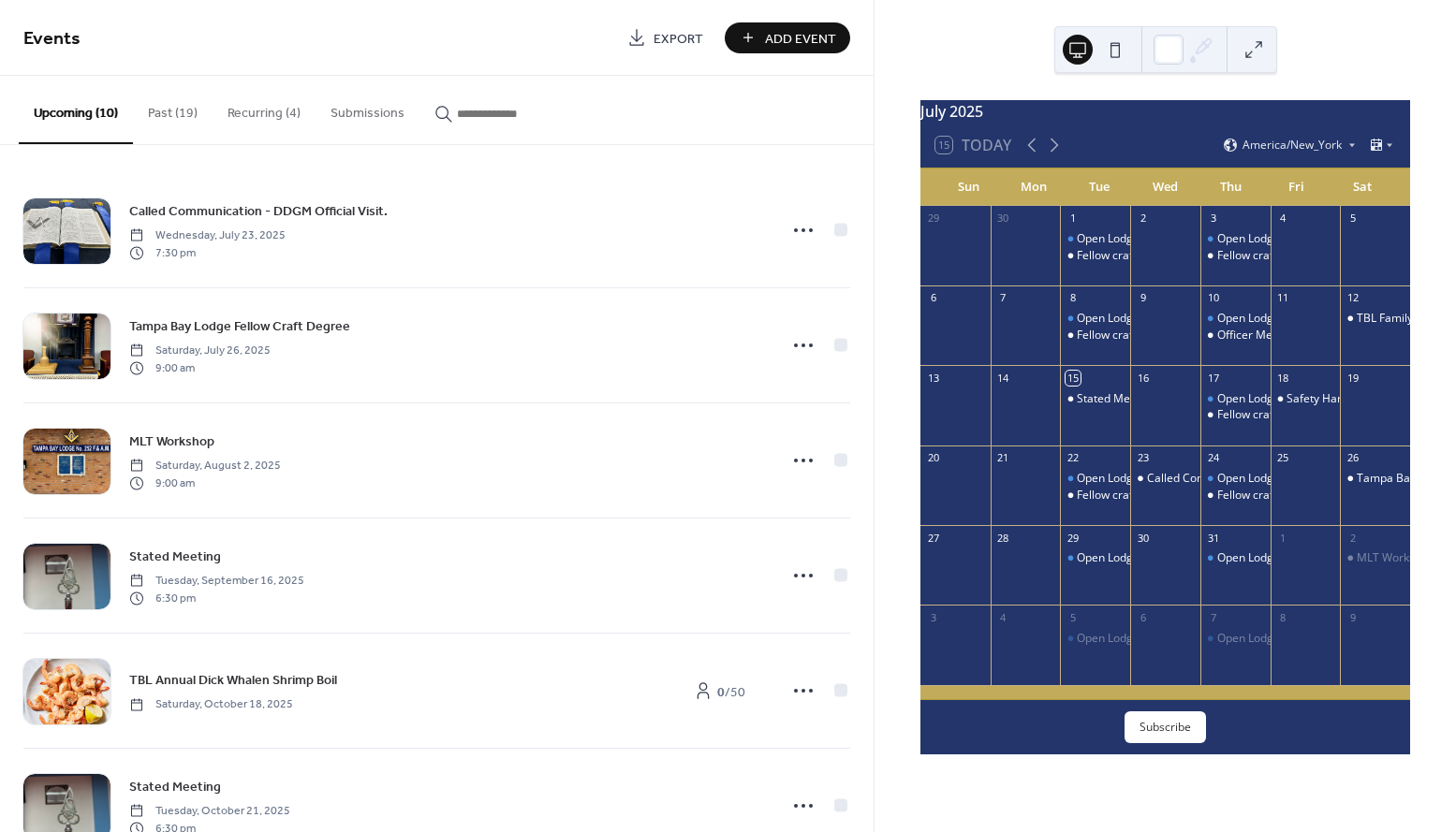 click on "Events Export Add Event" at bounding box center (436, 37) 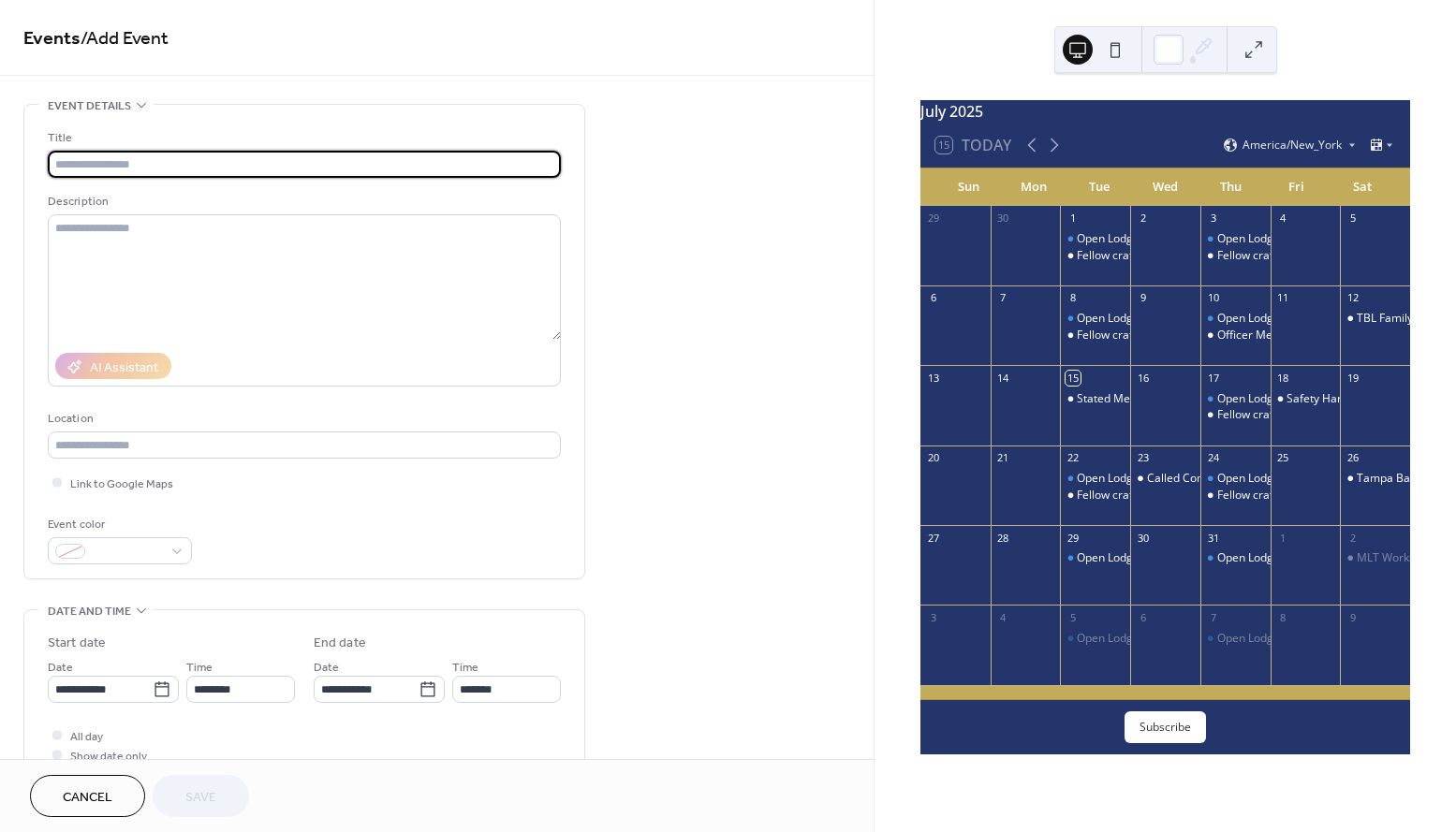 click at bounding box center [304, 164] 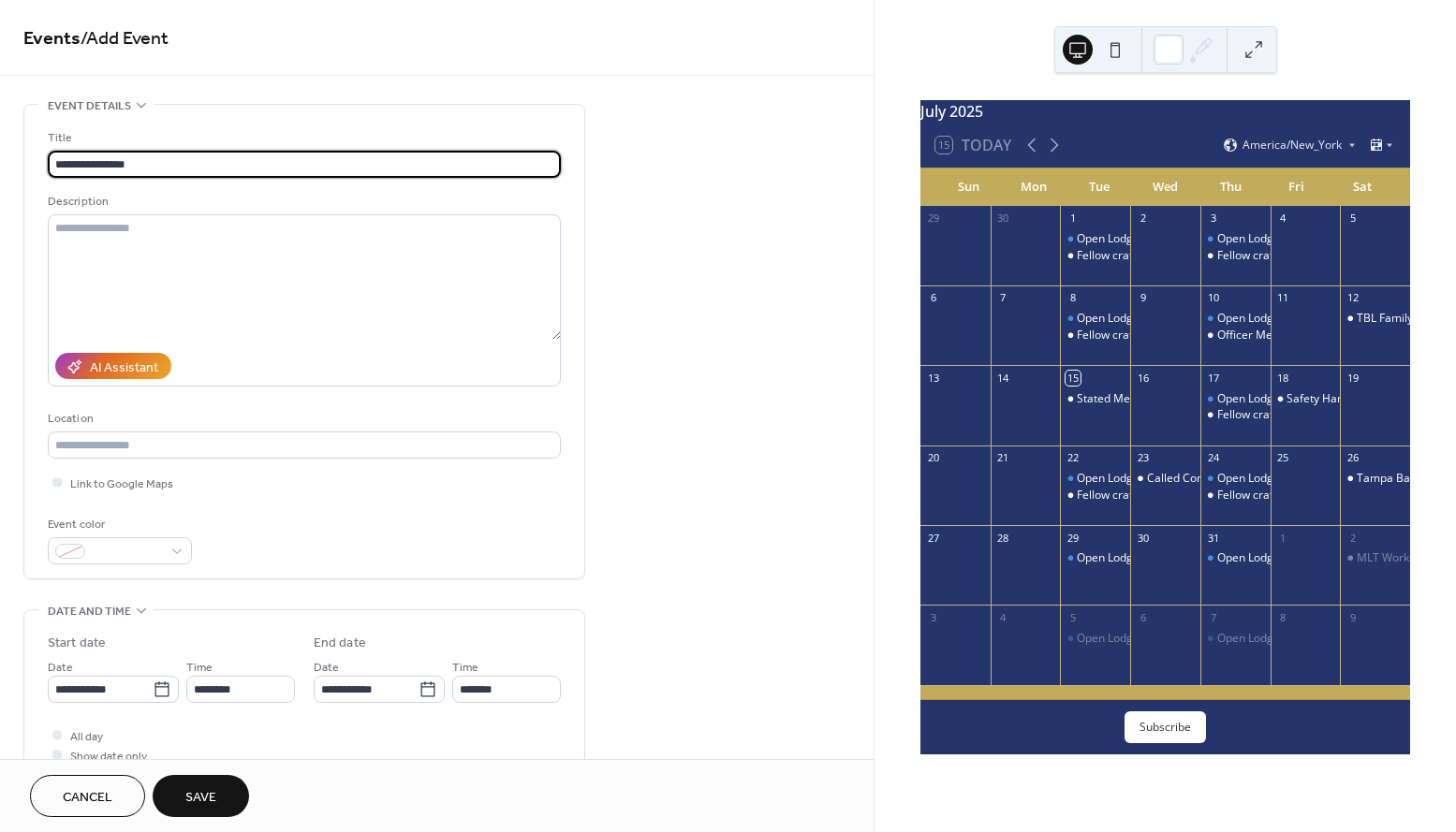 drag, startPoint x: 93, startPoint y: 164, endPoint x: 50, endPoint y: 164, distance: 43 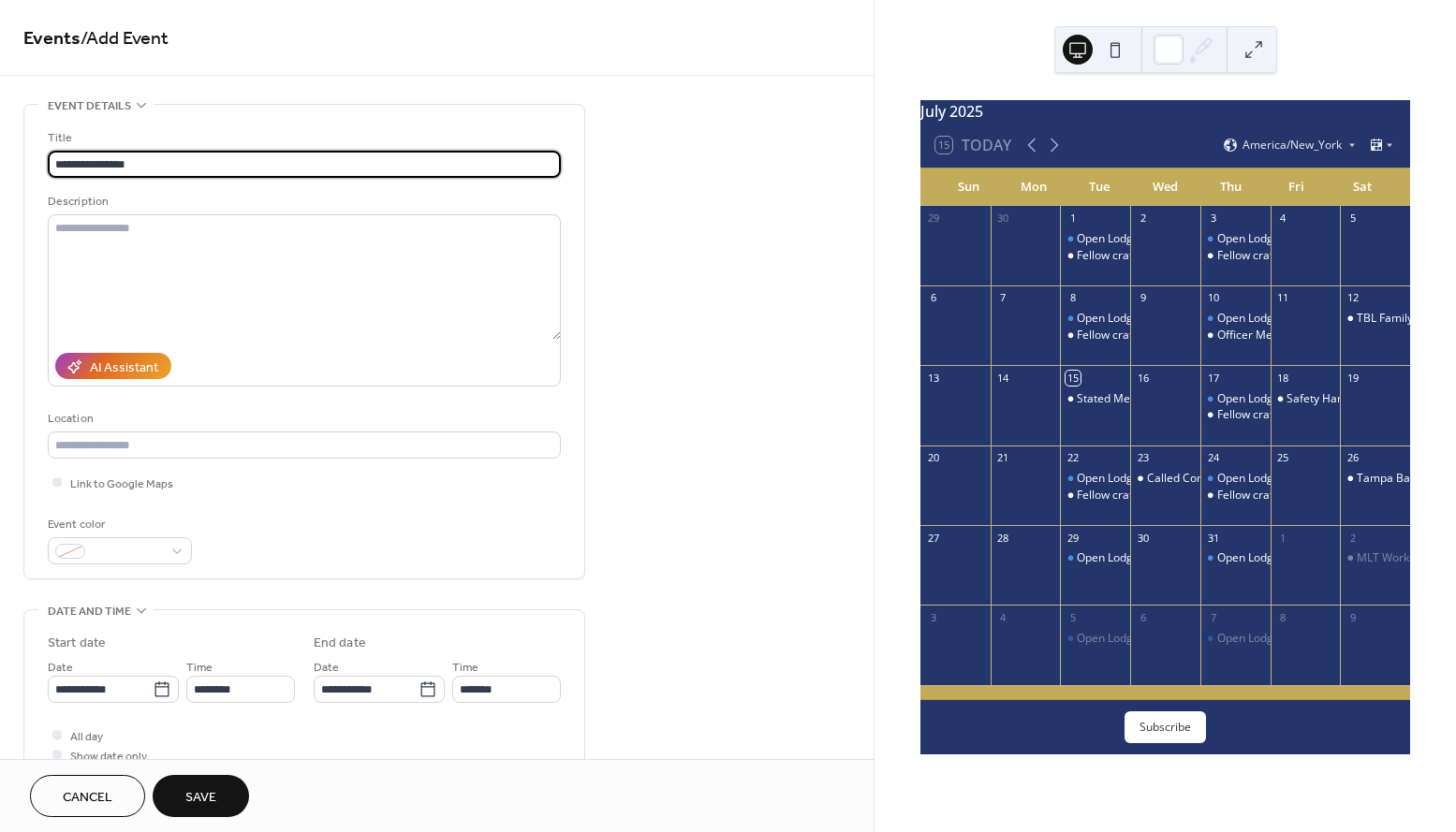 type on "**********" 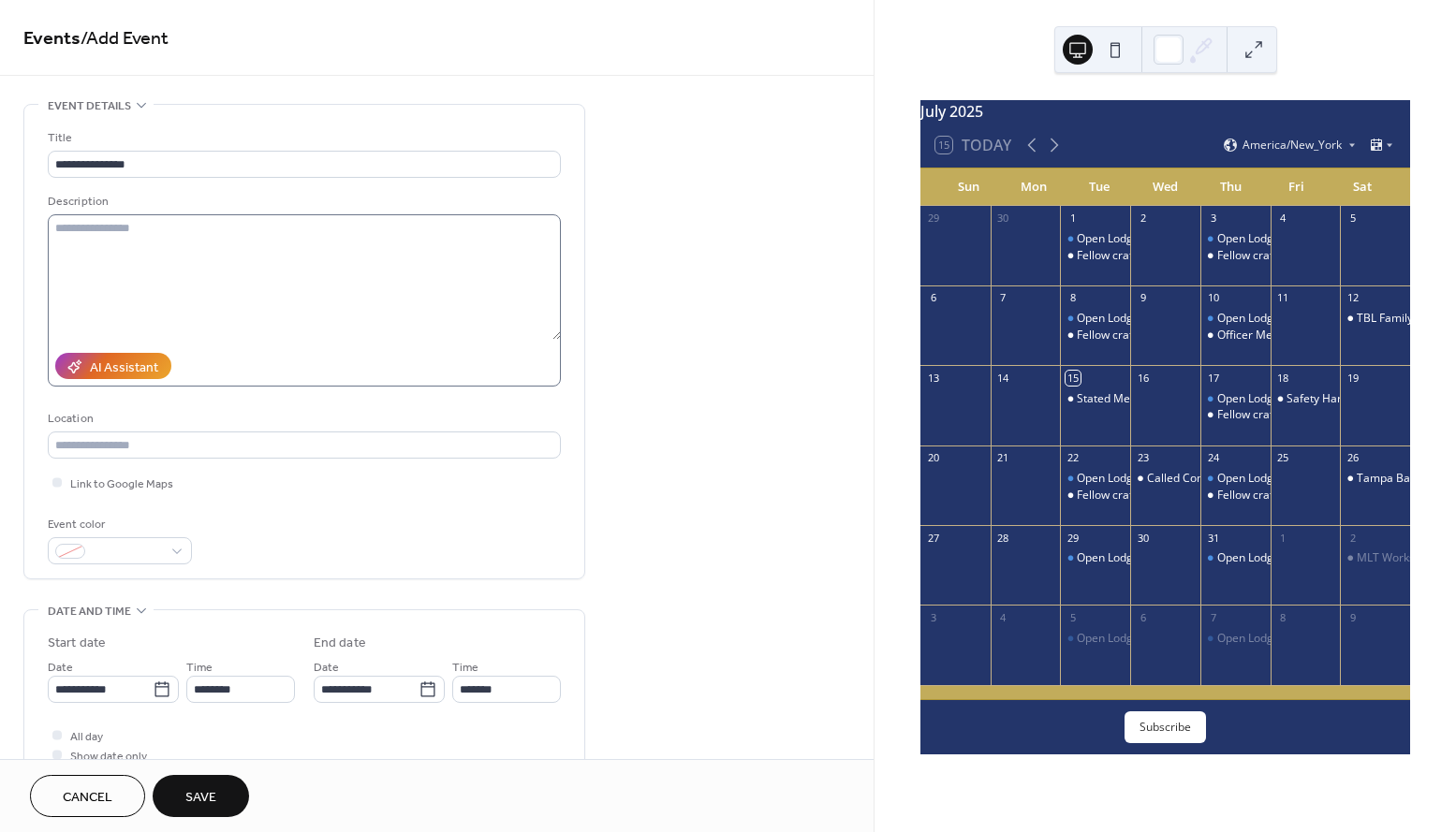 click at bounding box center (304, 300) 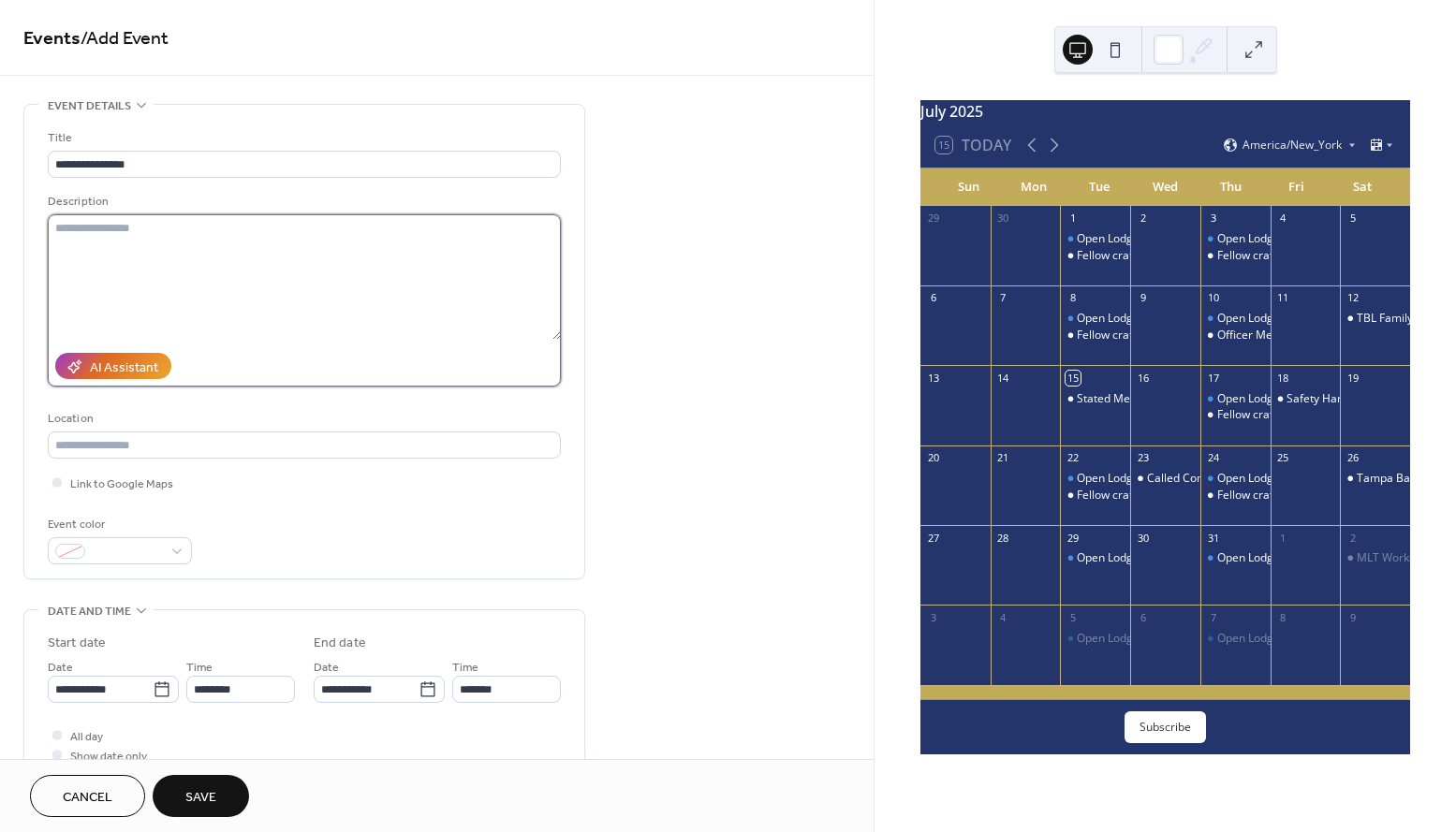 click at bounding box center (304, 277) 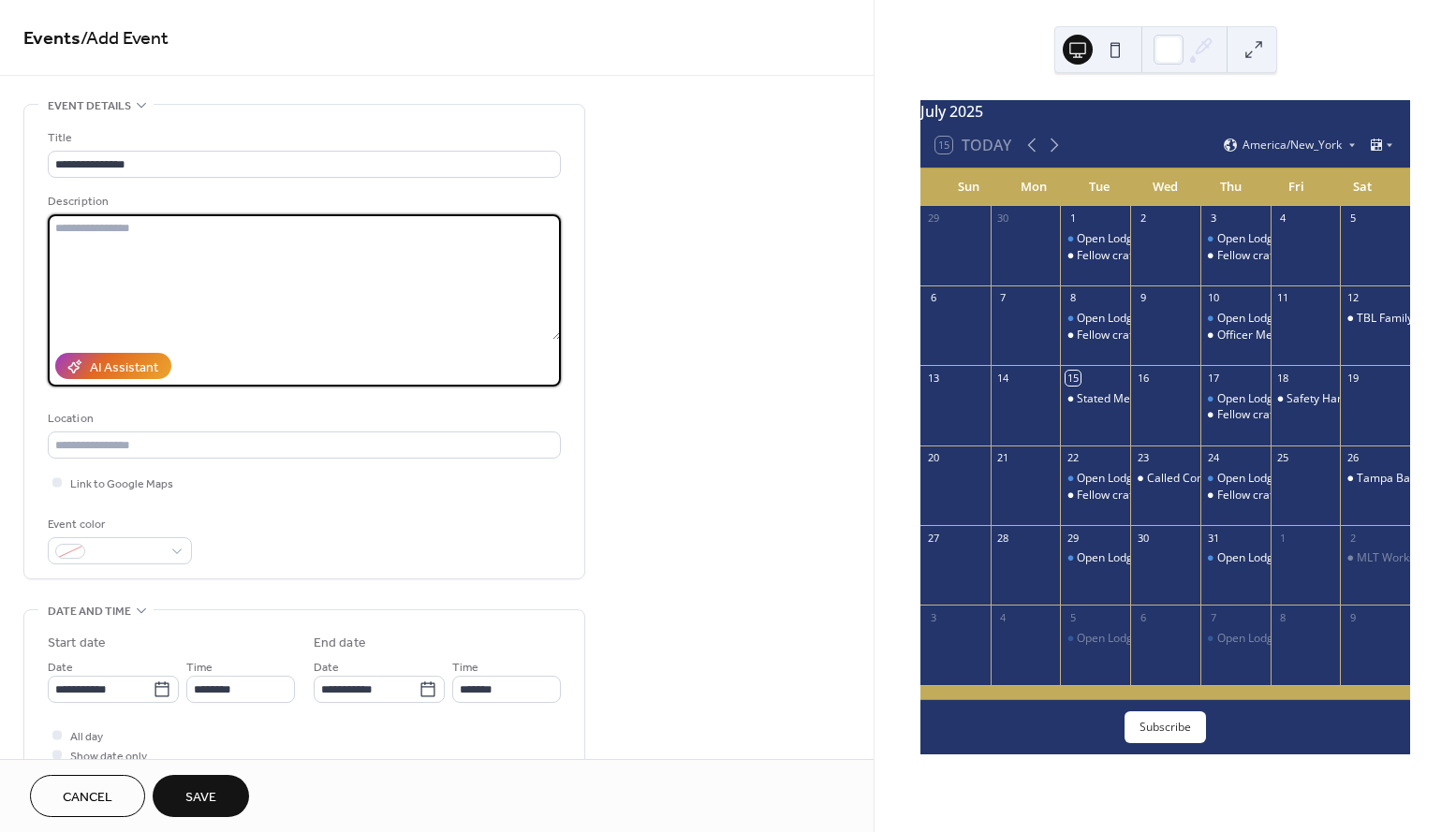 paste on "**********" 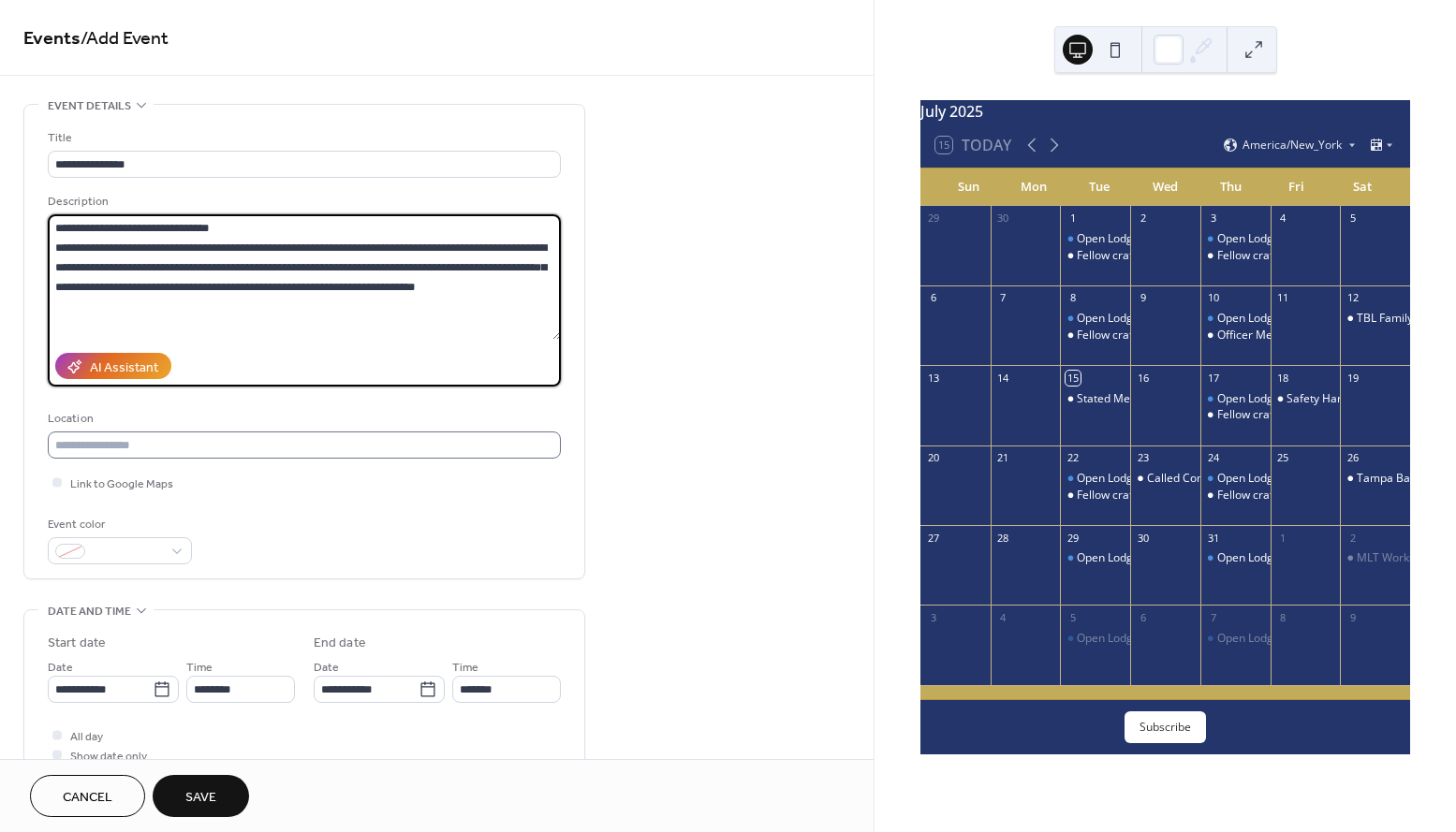 type on "**********" 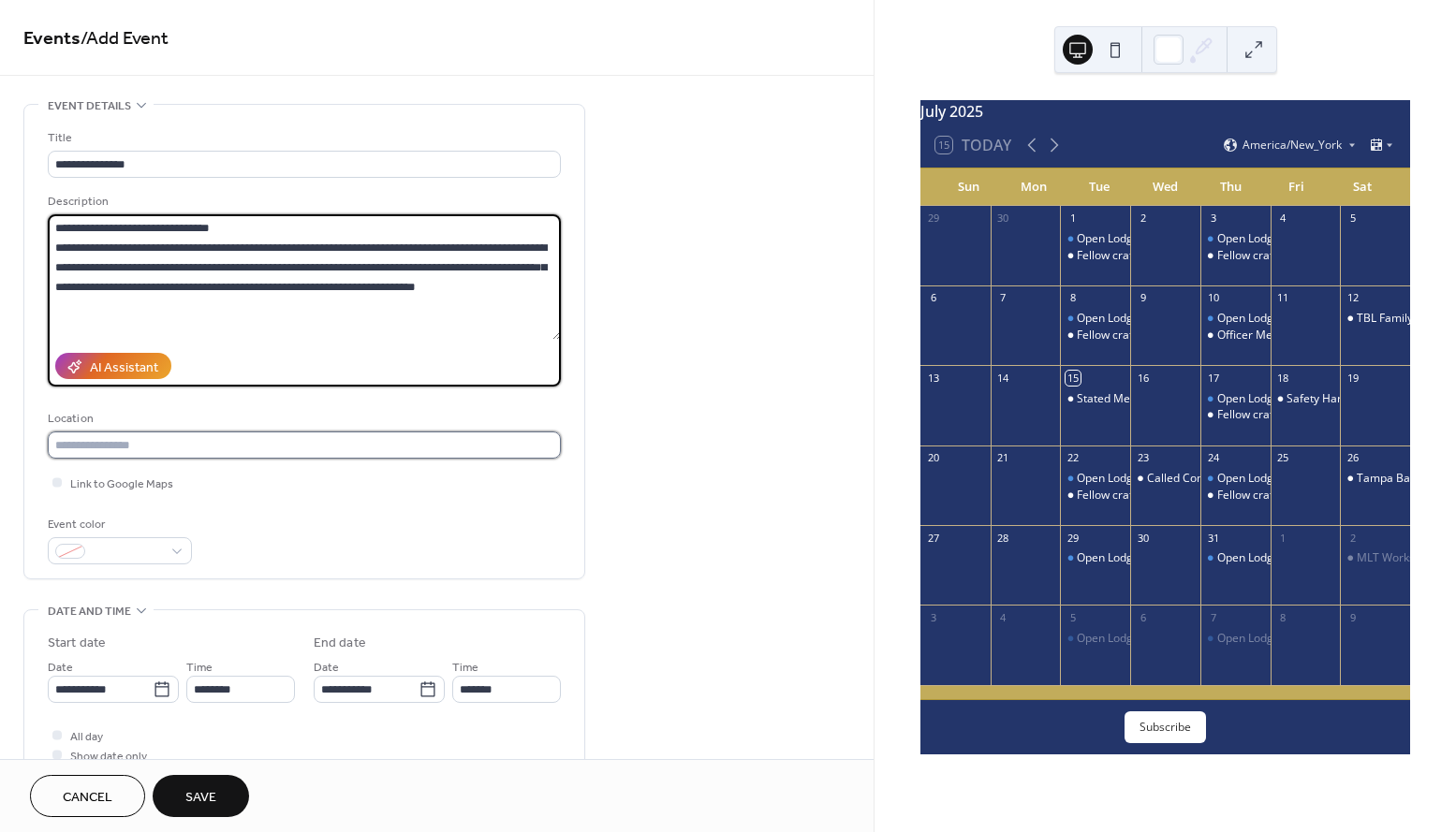 click at bounding box center (304, 445) 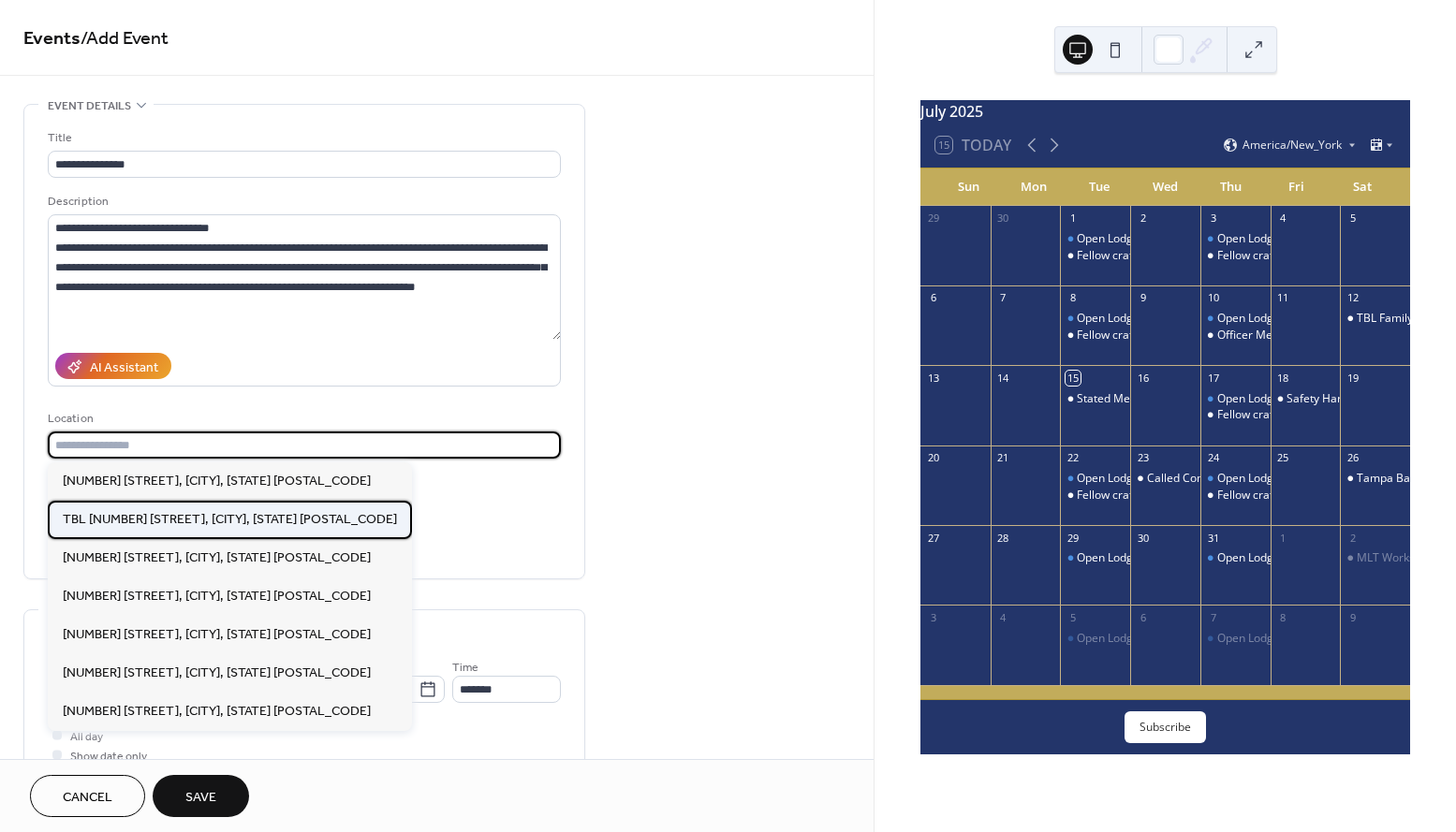 click on "TBL [NUMBER] [STREET], [CITY], [STATE] [POSTAL_CODE]" at bounding box center (229, 519) 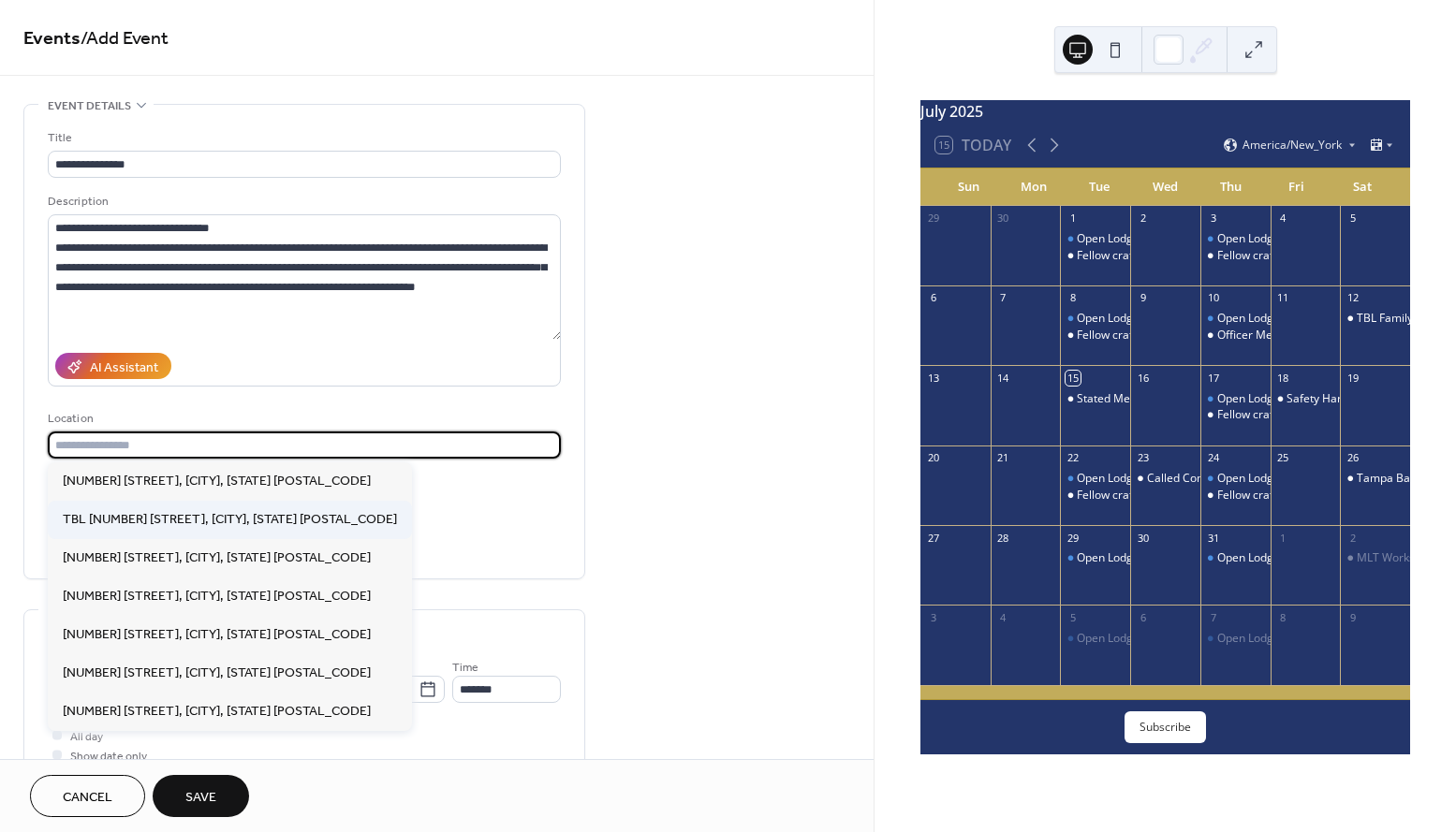 type on "**********" 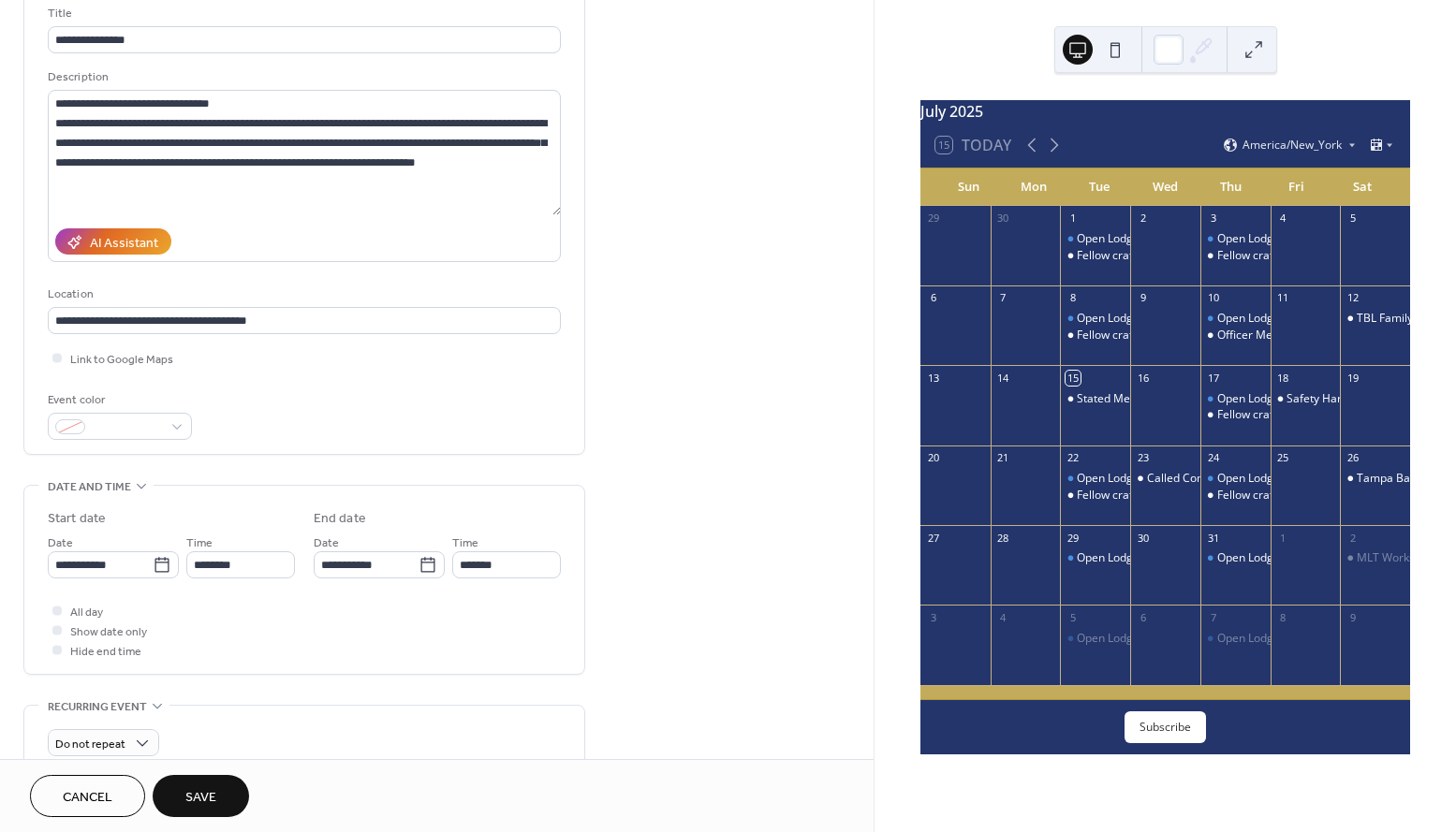 scroll, scrollTop: 184, scrollLeft: 0, axis: vertical 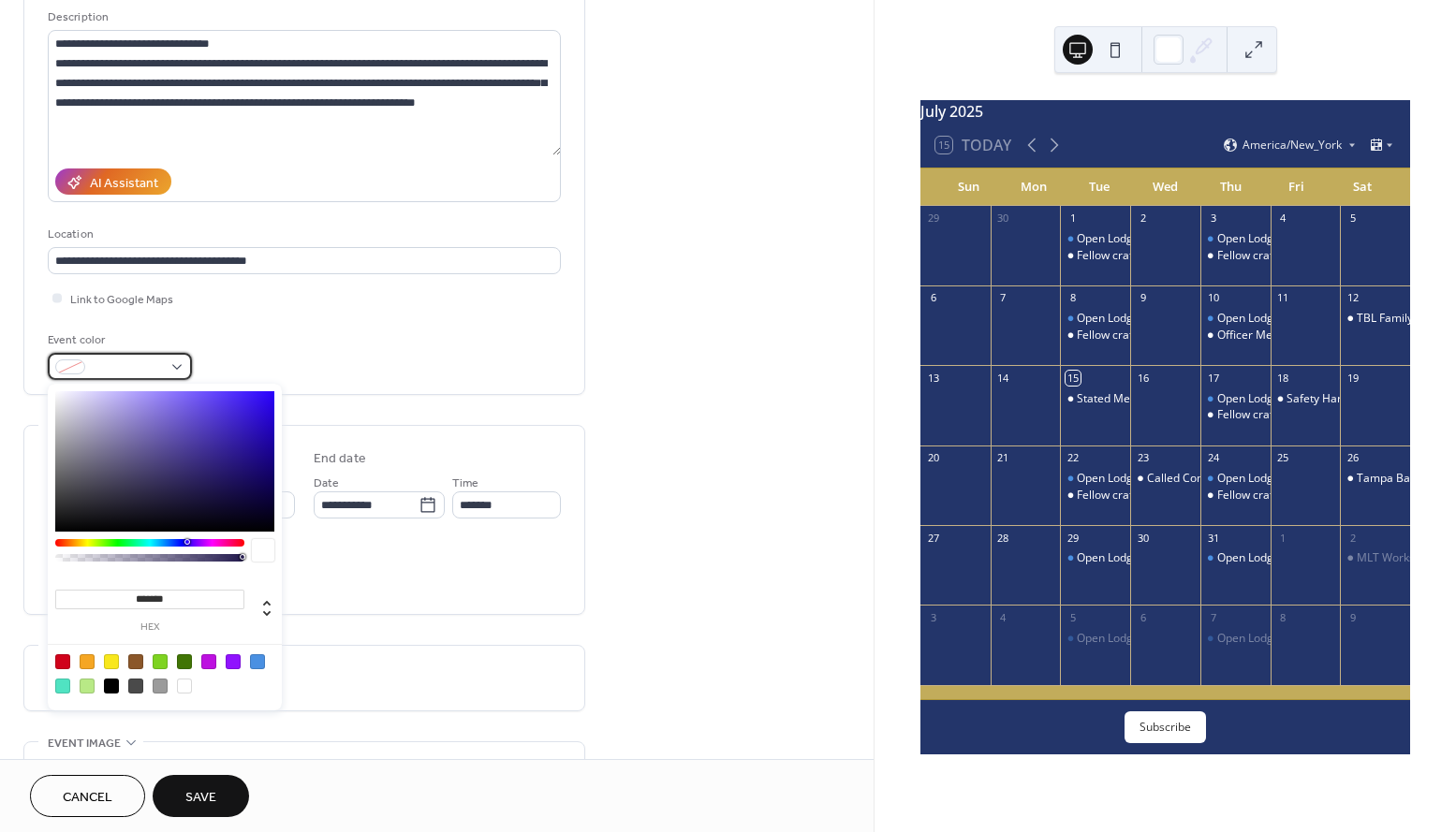 click at bounding box center [120, 366] 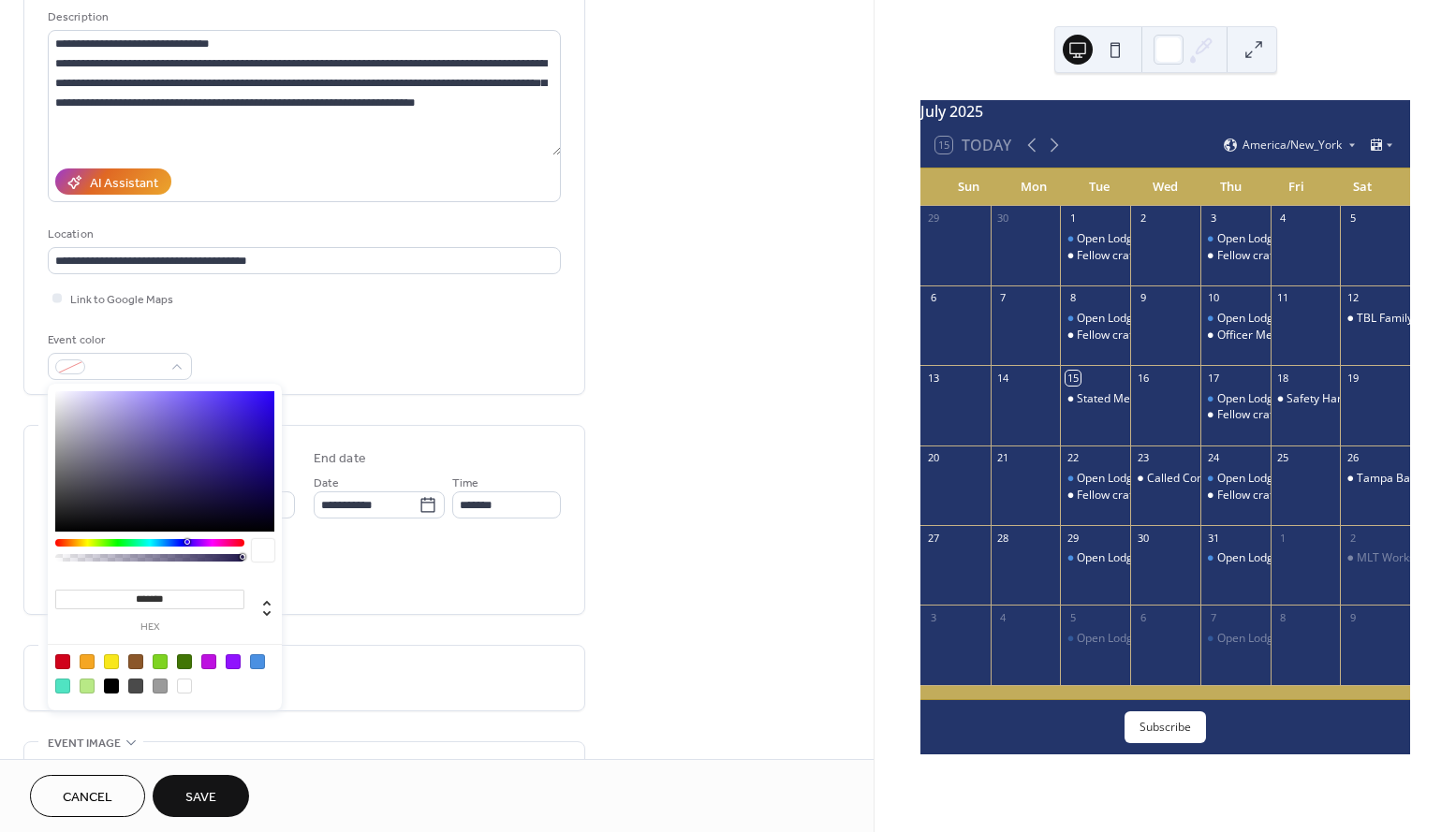 click at bounding box center [184, 662] 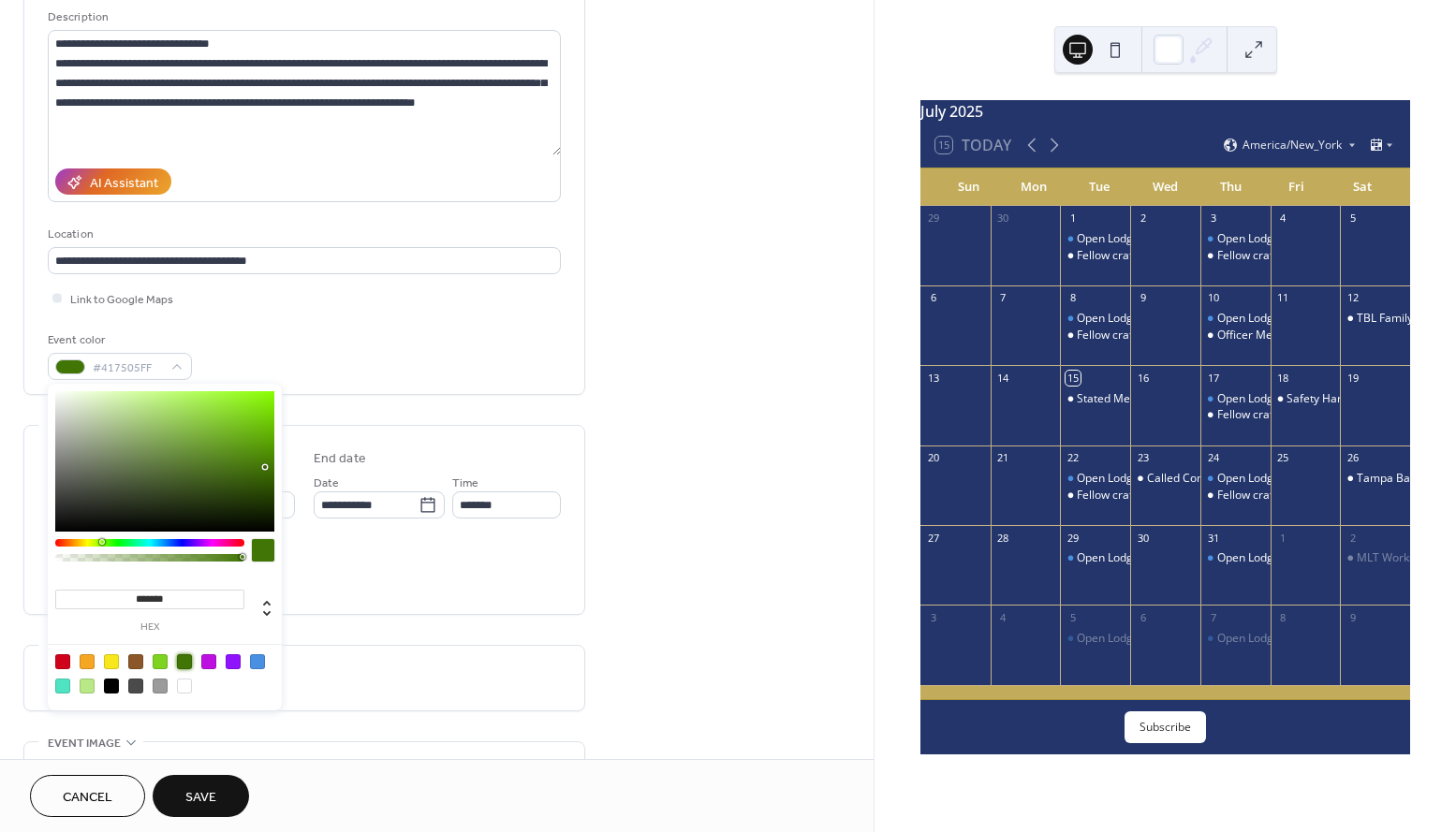 click on "All day Show date only Hide end time" at bounding box center (304, 570) 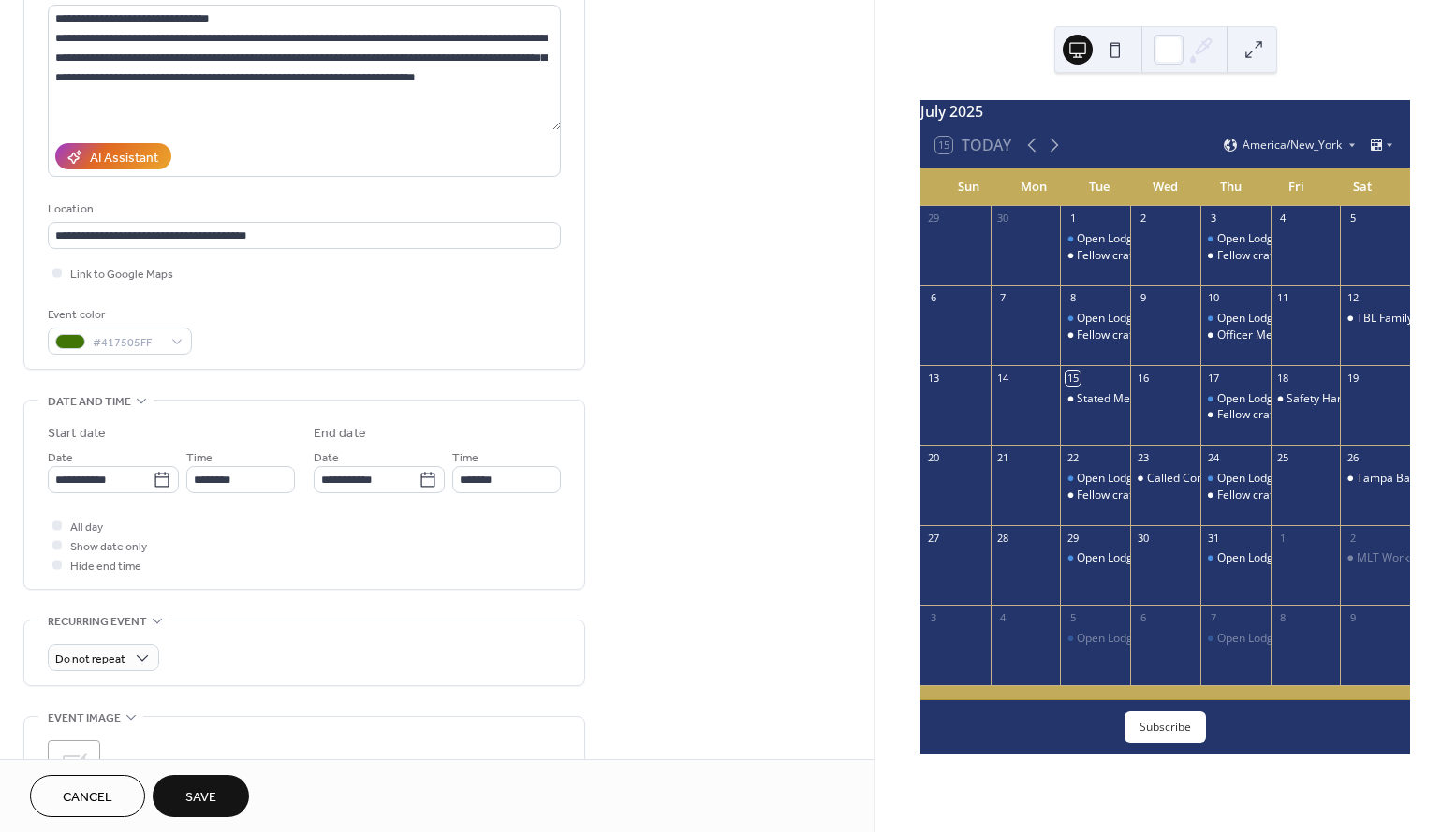 scroll, scrollTop: 214, scrollLeft: 0, axis: vertical 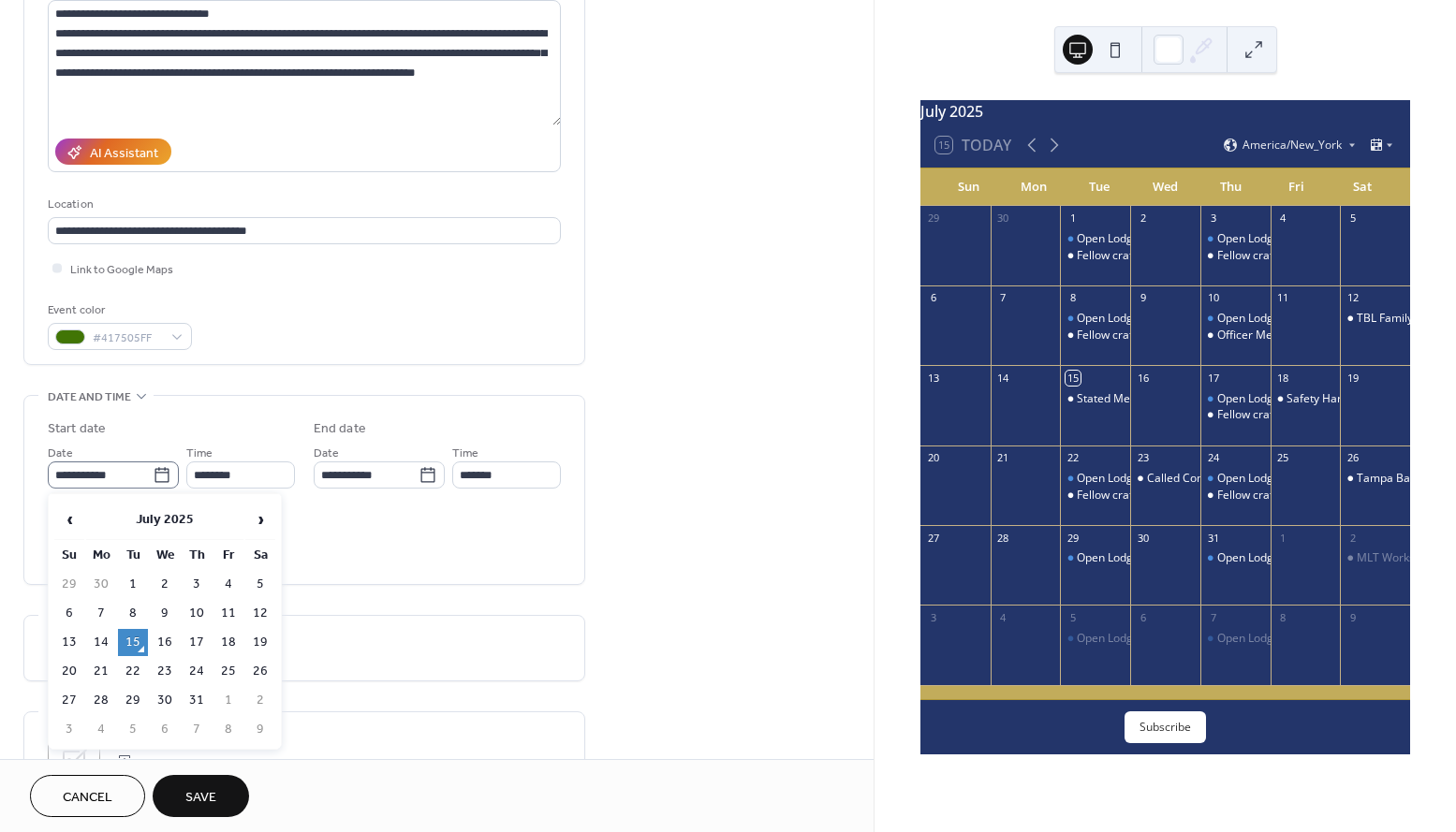 click 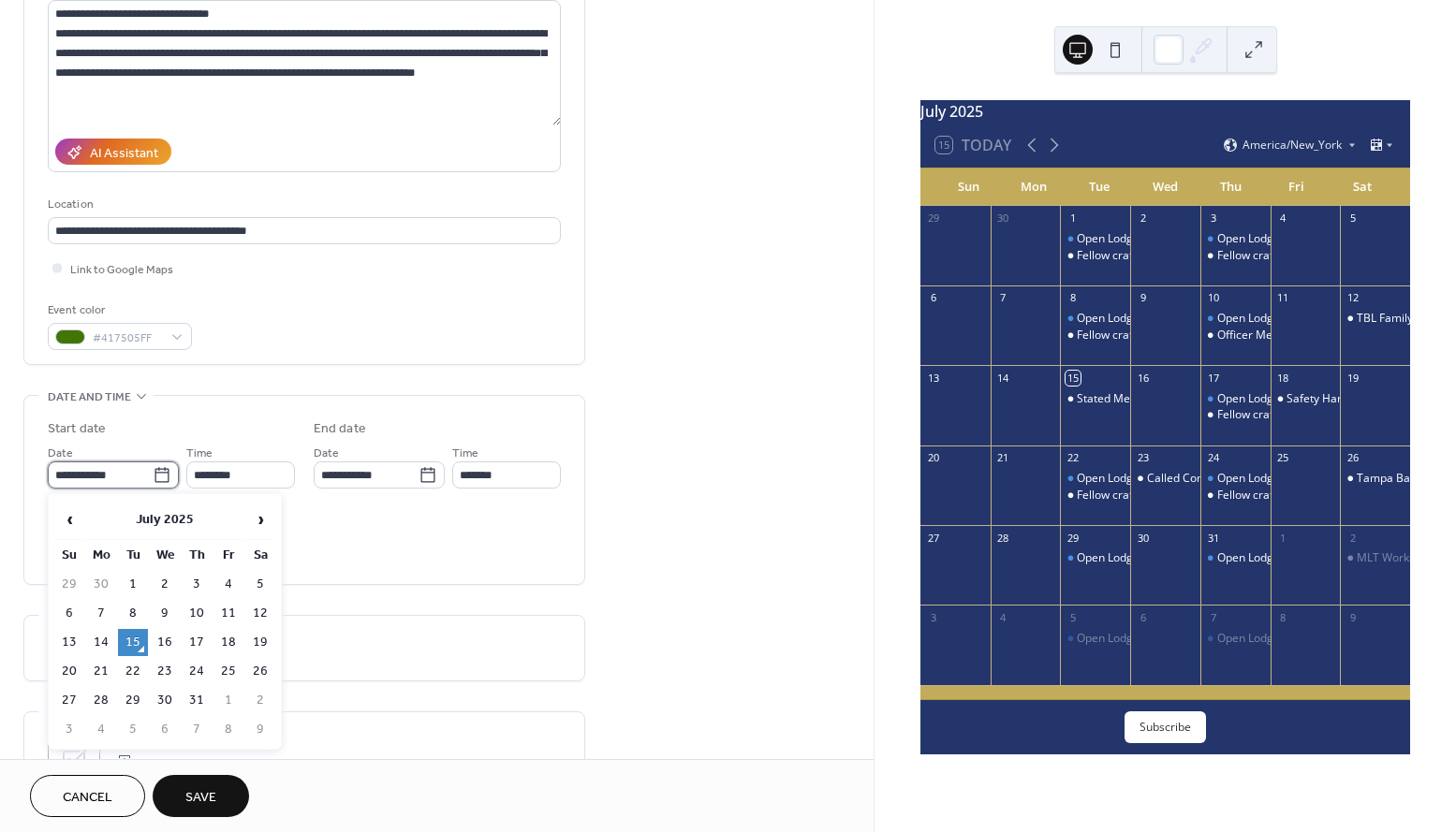 click on "**********" at bounding box center [100, 474] 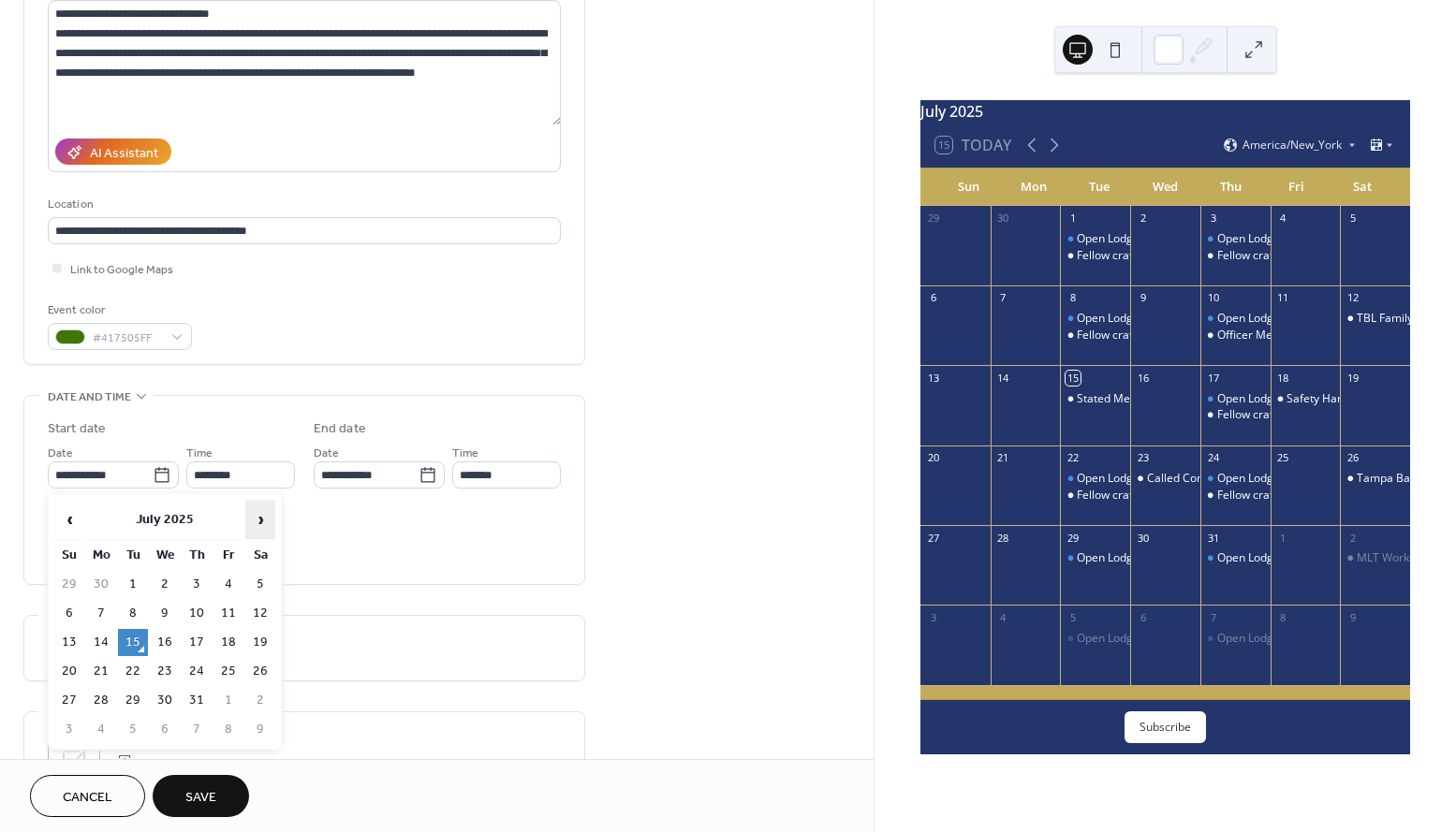 click on "›" at bounding box center [260, 519] 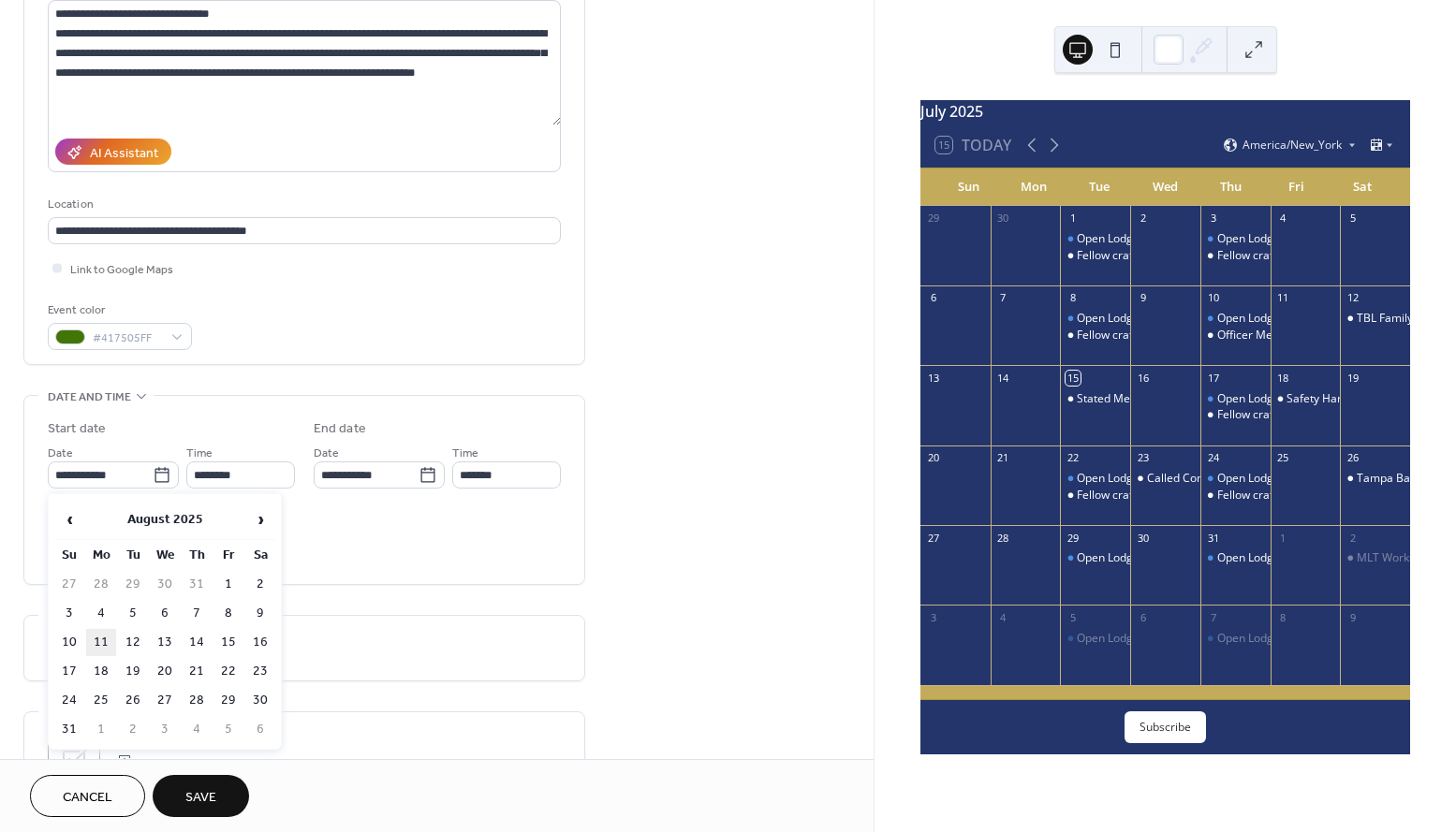 click on "11" at bounding box center (101, 642) 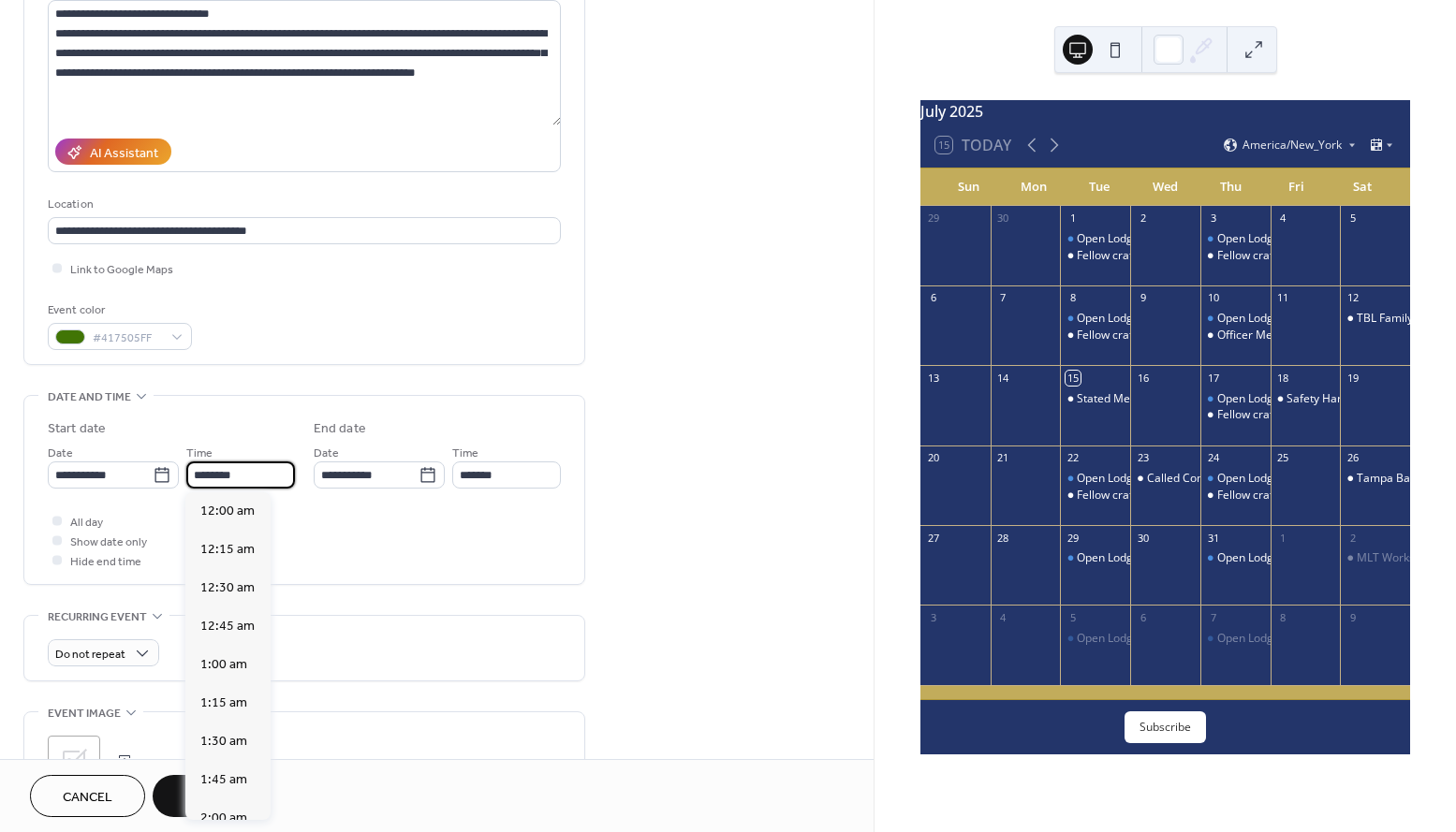 click on "********" at bounding box center [241, 474] 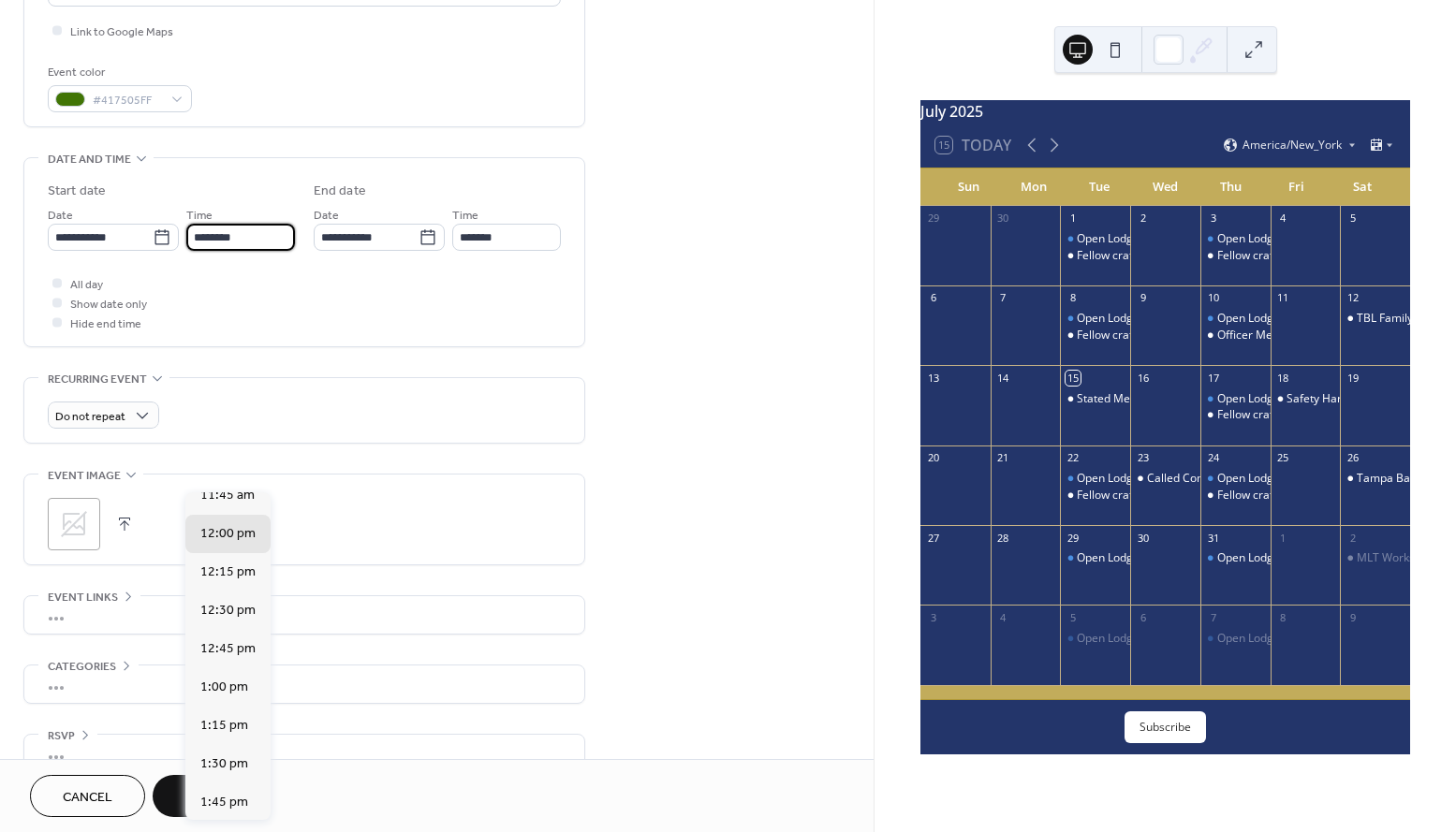 scroll, scrollTop: 485, scrollLeft: 0, axis: vertical 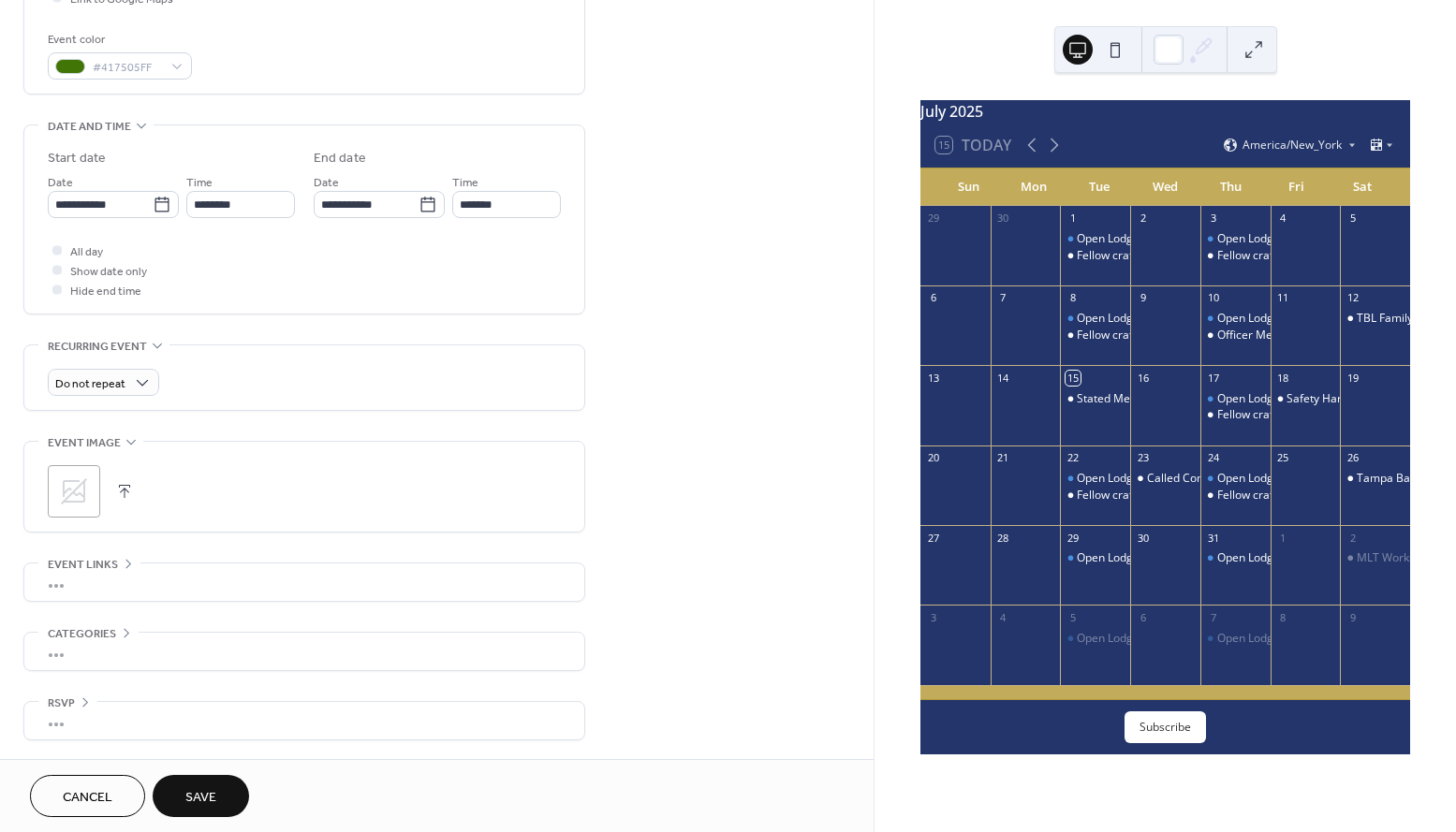 click on "Cancel" at bounding box center (87, 796) 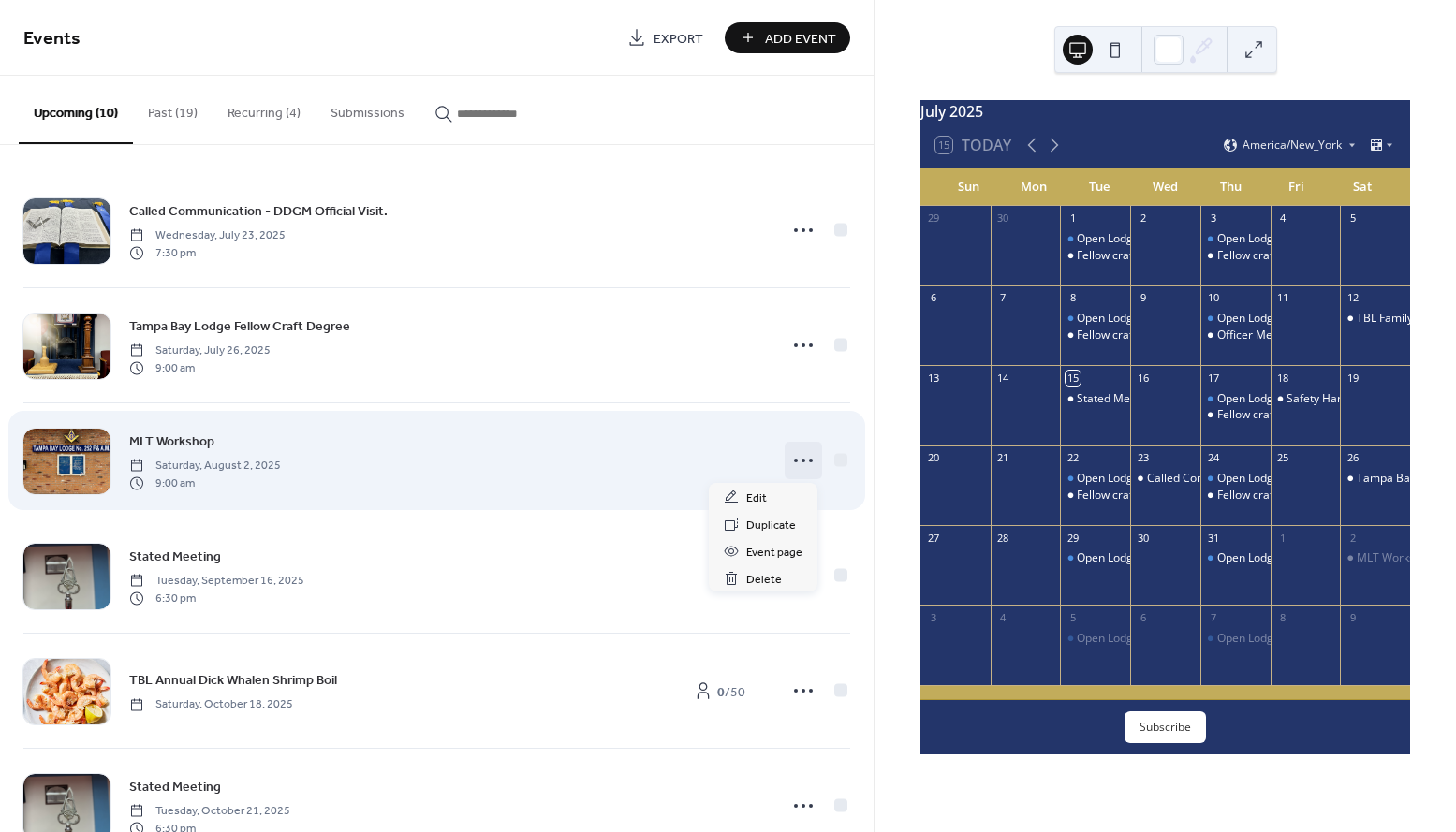 click 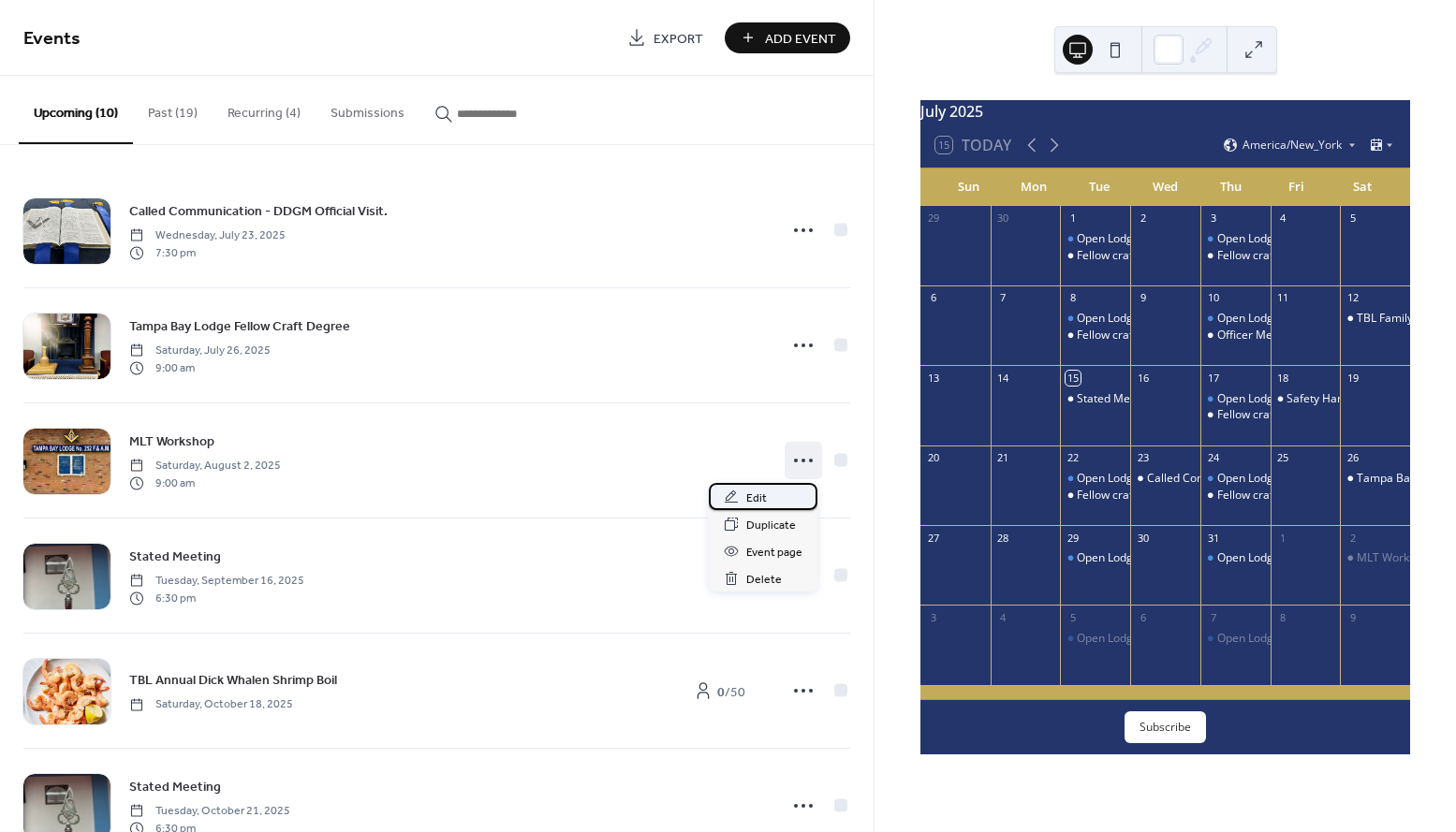 click on "Edit" at bounding box center [757, 498] 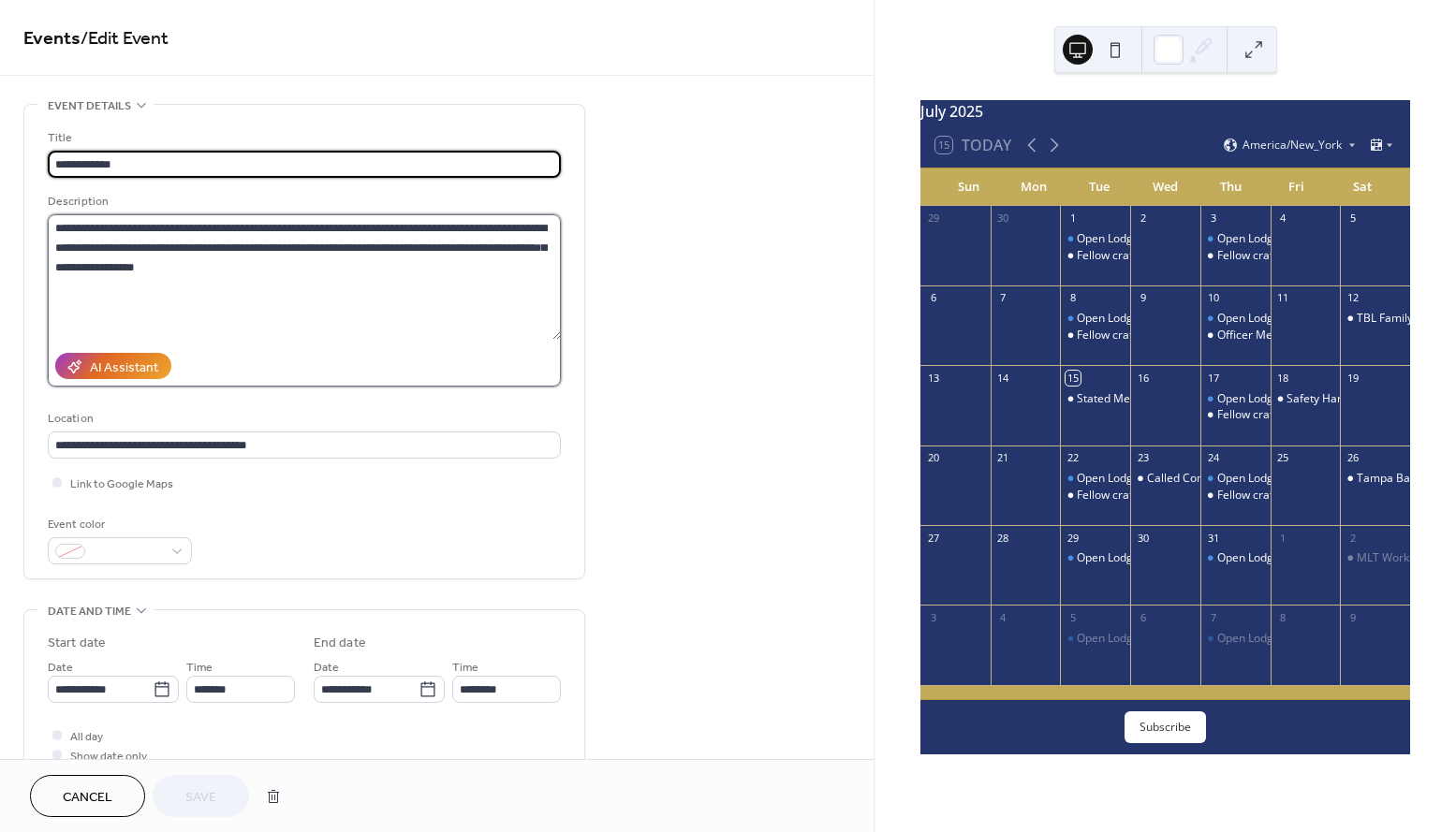click on "**********" at bounding box center [304, 277] 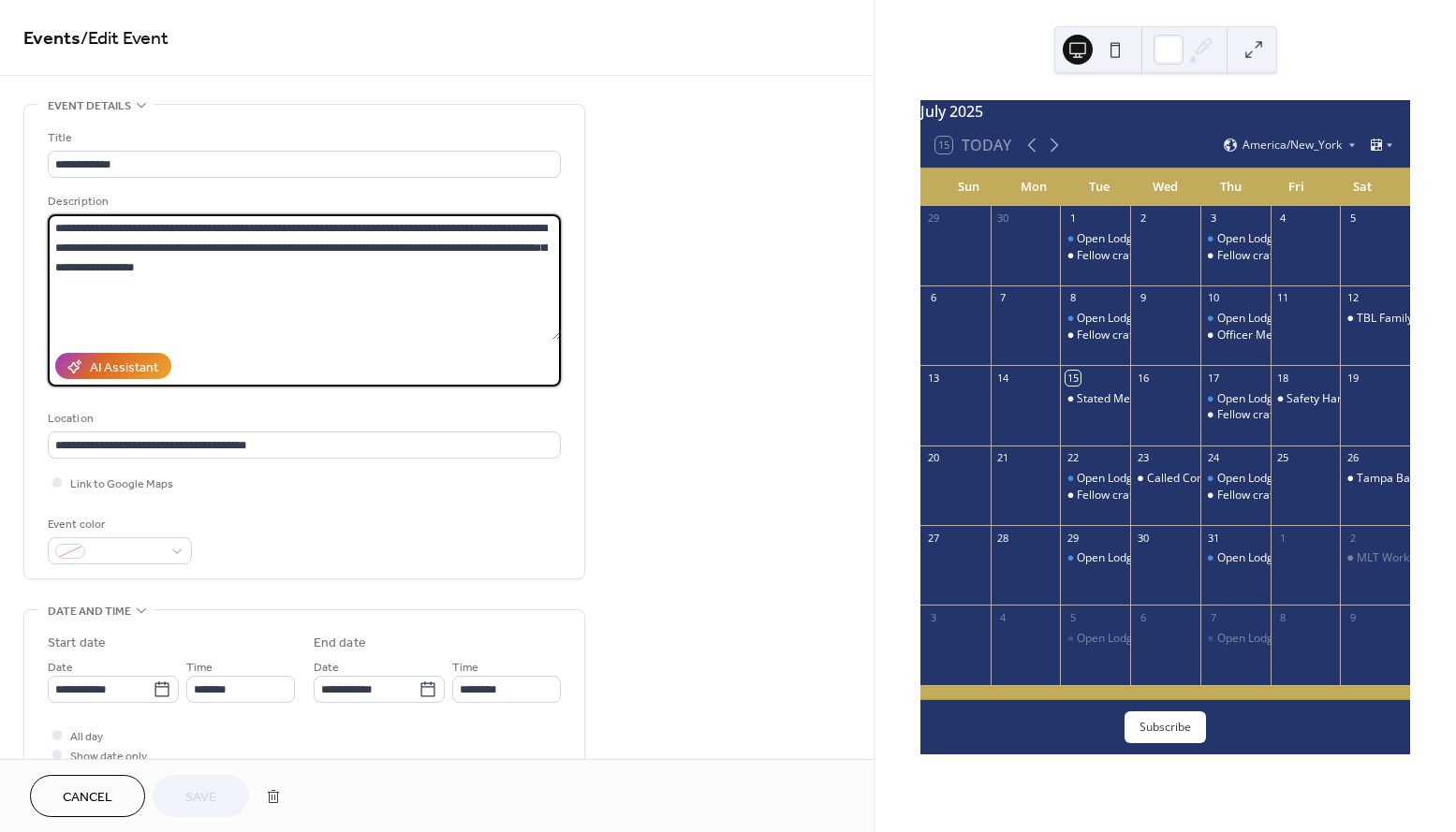 drag, startPoint x: 207, startPoint y: 270, endPoint x: 51, endPoint y: 230, distance: 161.04658 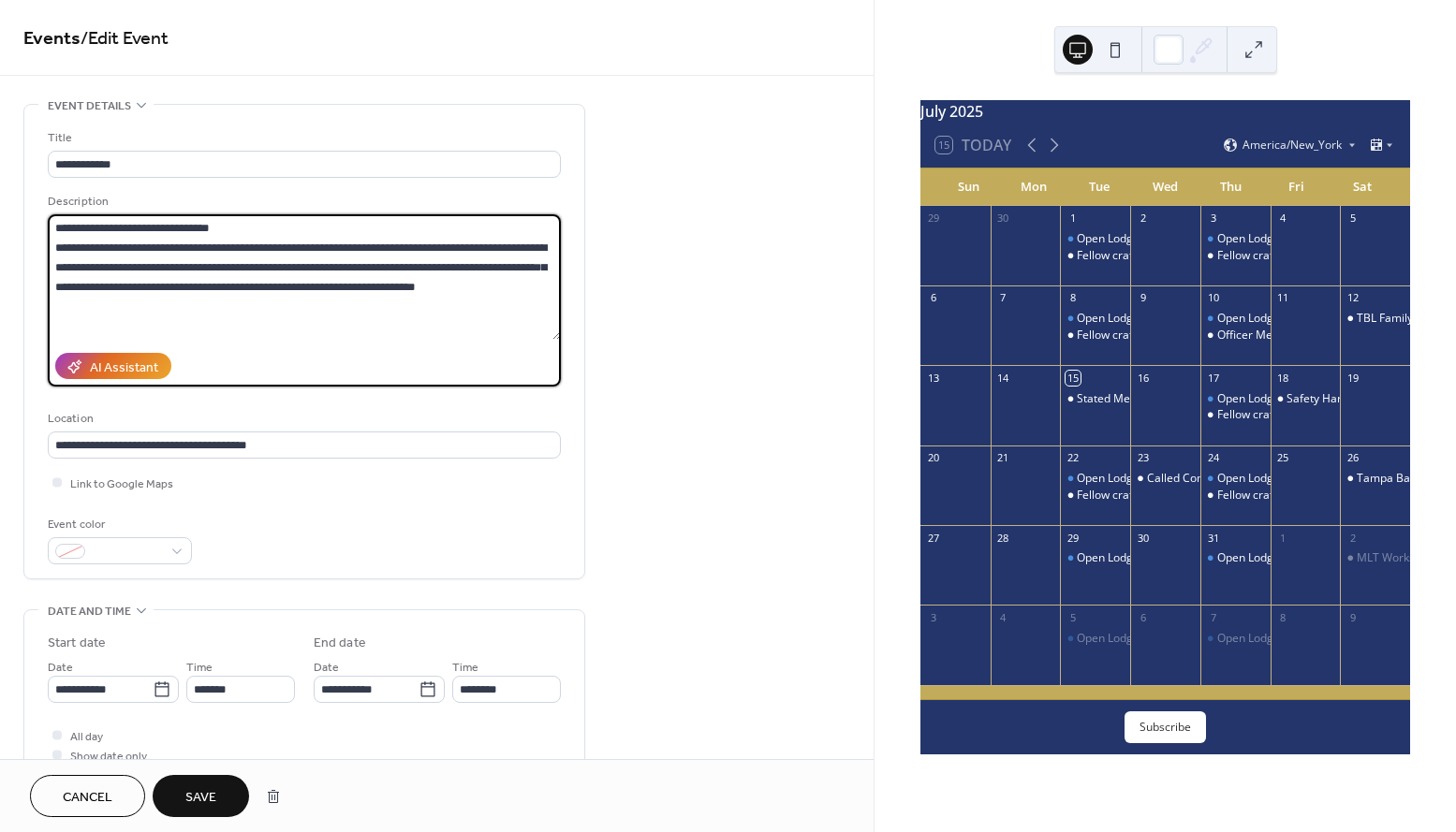 drag, startPoint x: 437, startPoint y: 286, endPoint x: 47, endPoint y: 229, distance: 394.14337 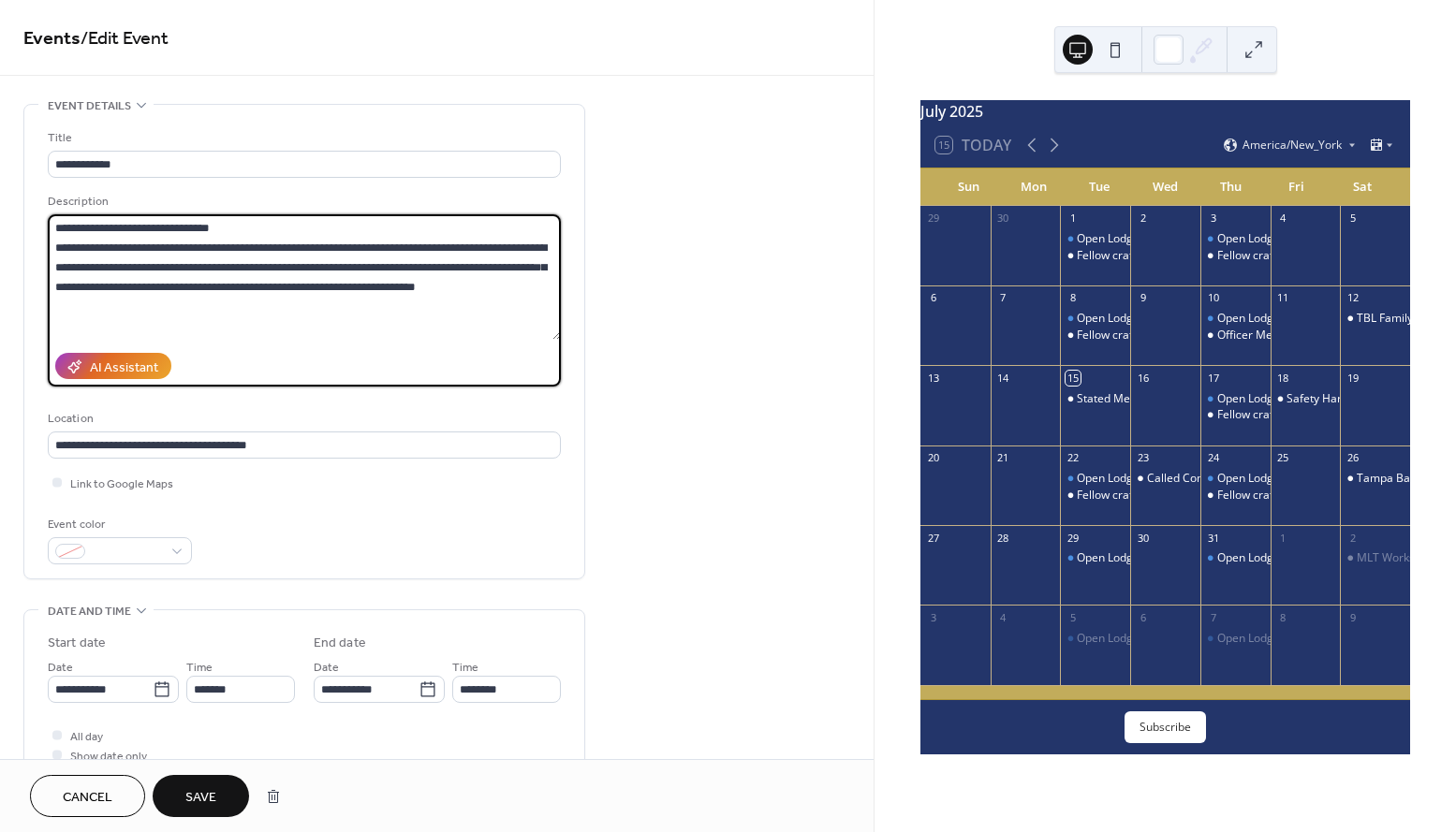 click on "**********" at bounding box center (304, 277) 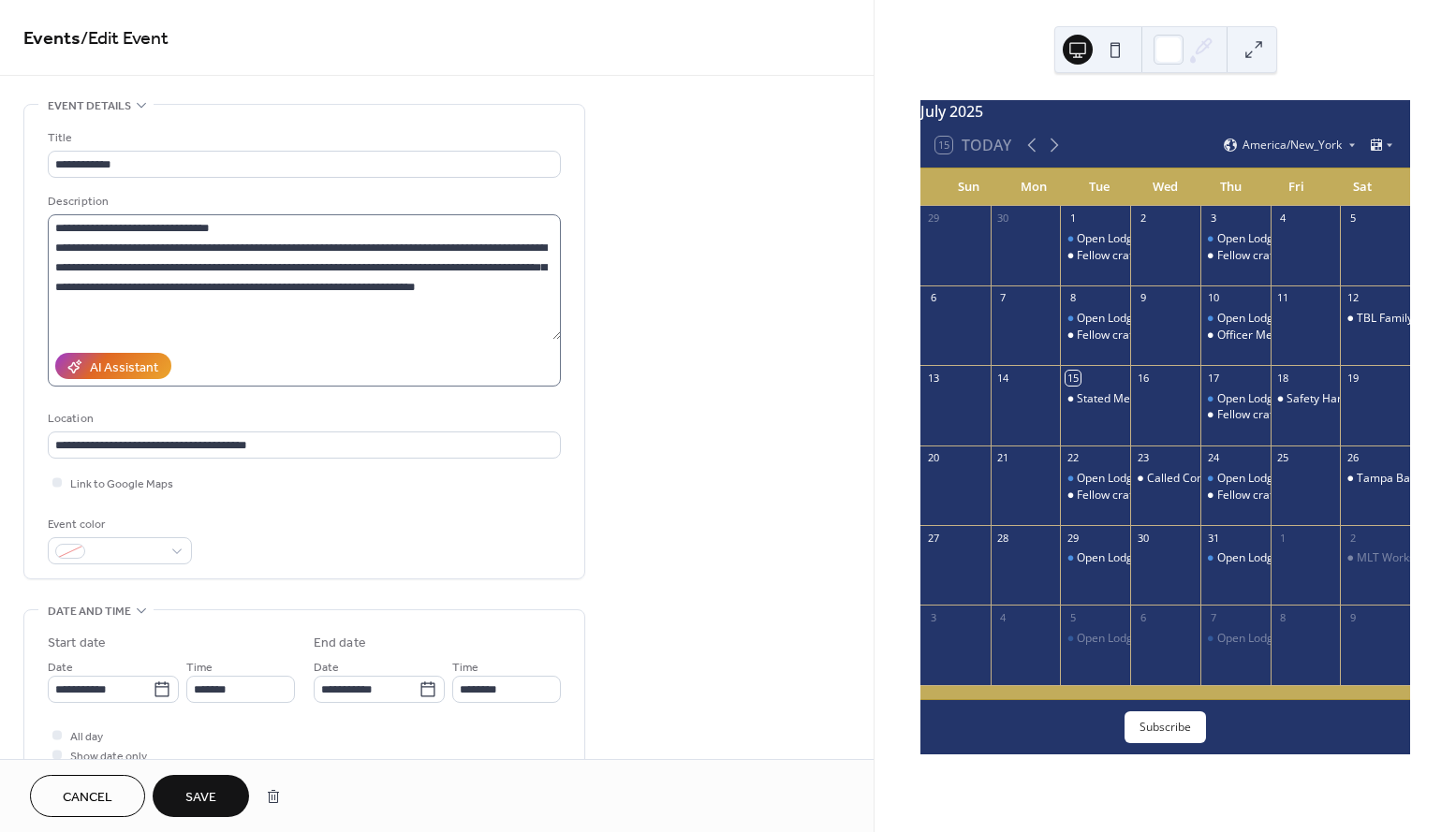 click on "**********" at bounding box center (304, 300) 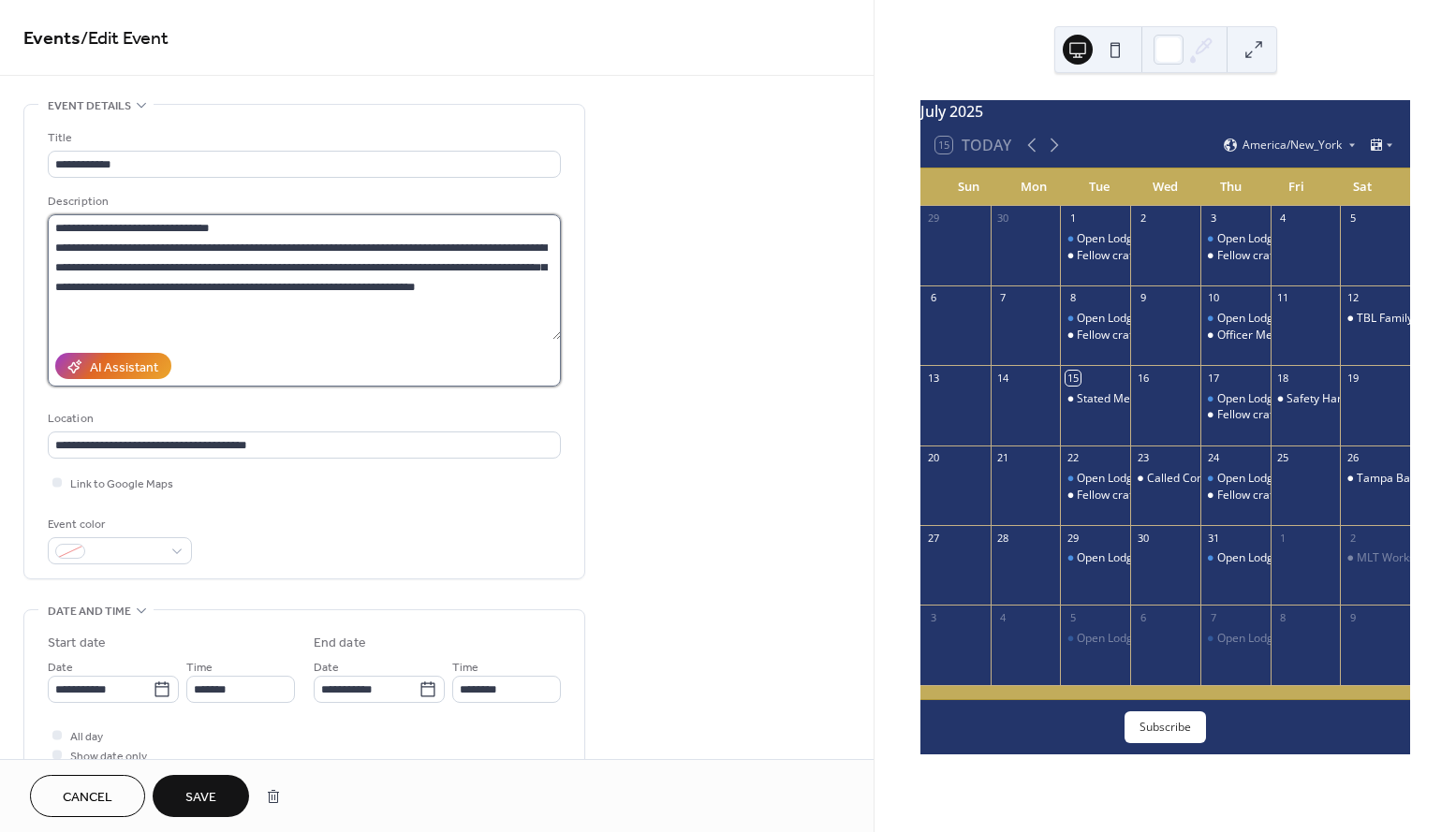click on "**********" at bounding box center [304, 277] 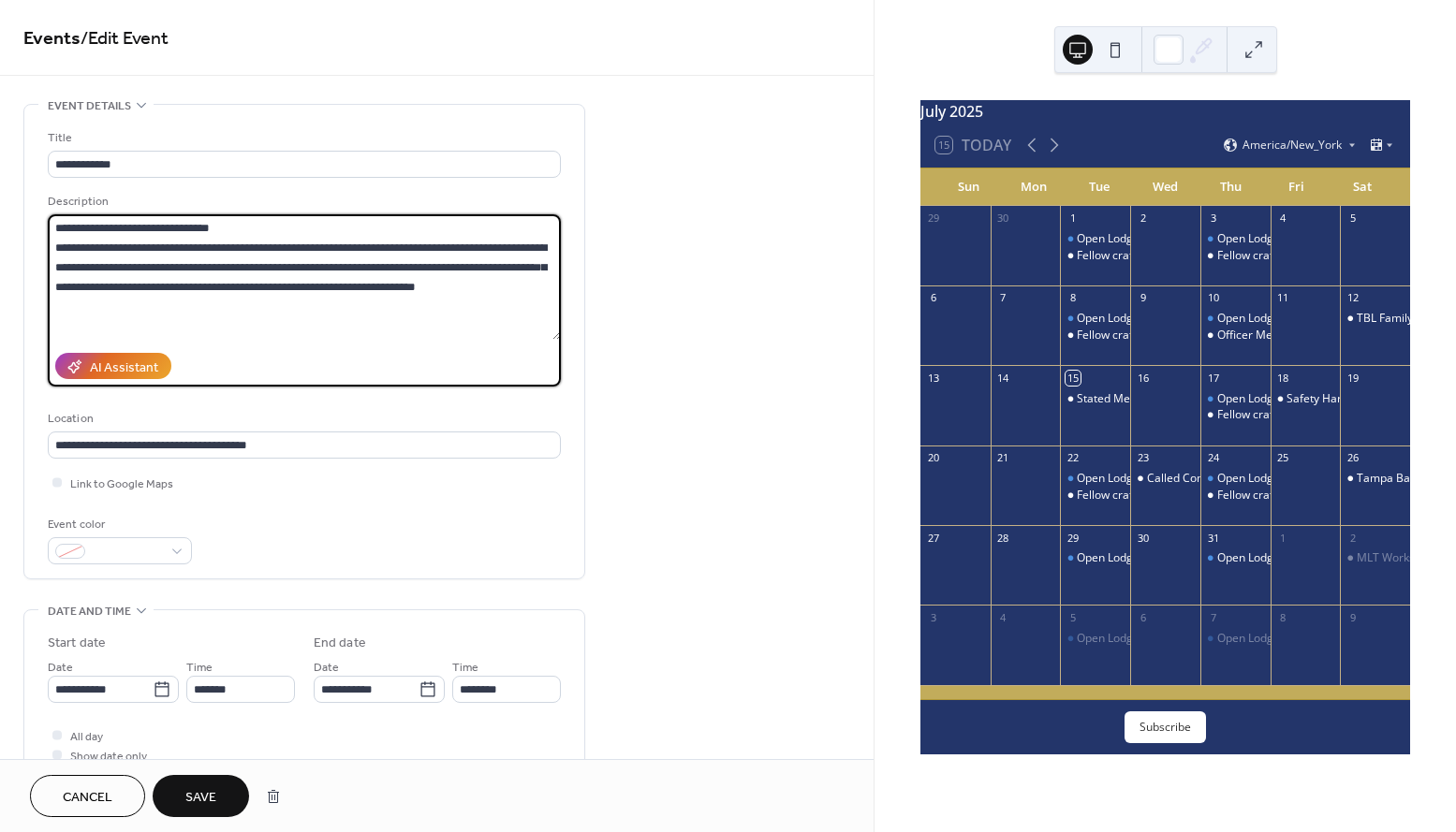 click on "**********" at bounding box center (304, 277) 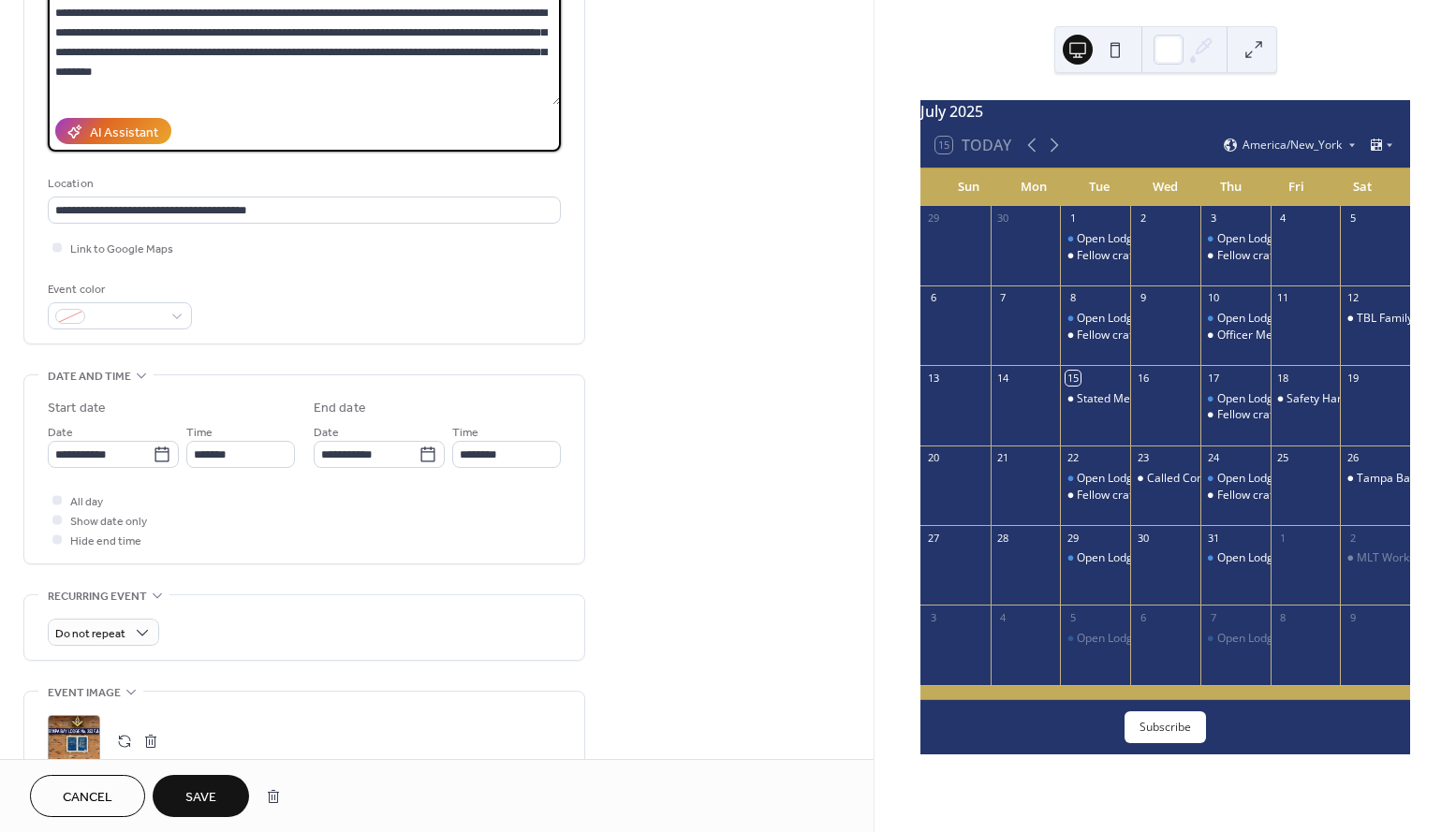 scroll, scrollTop: 250, scrollLeft: 0, axis: vertical 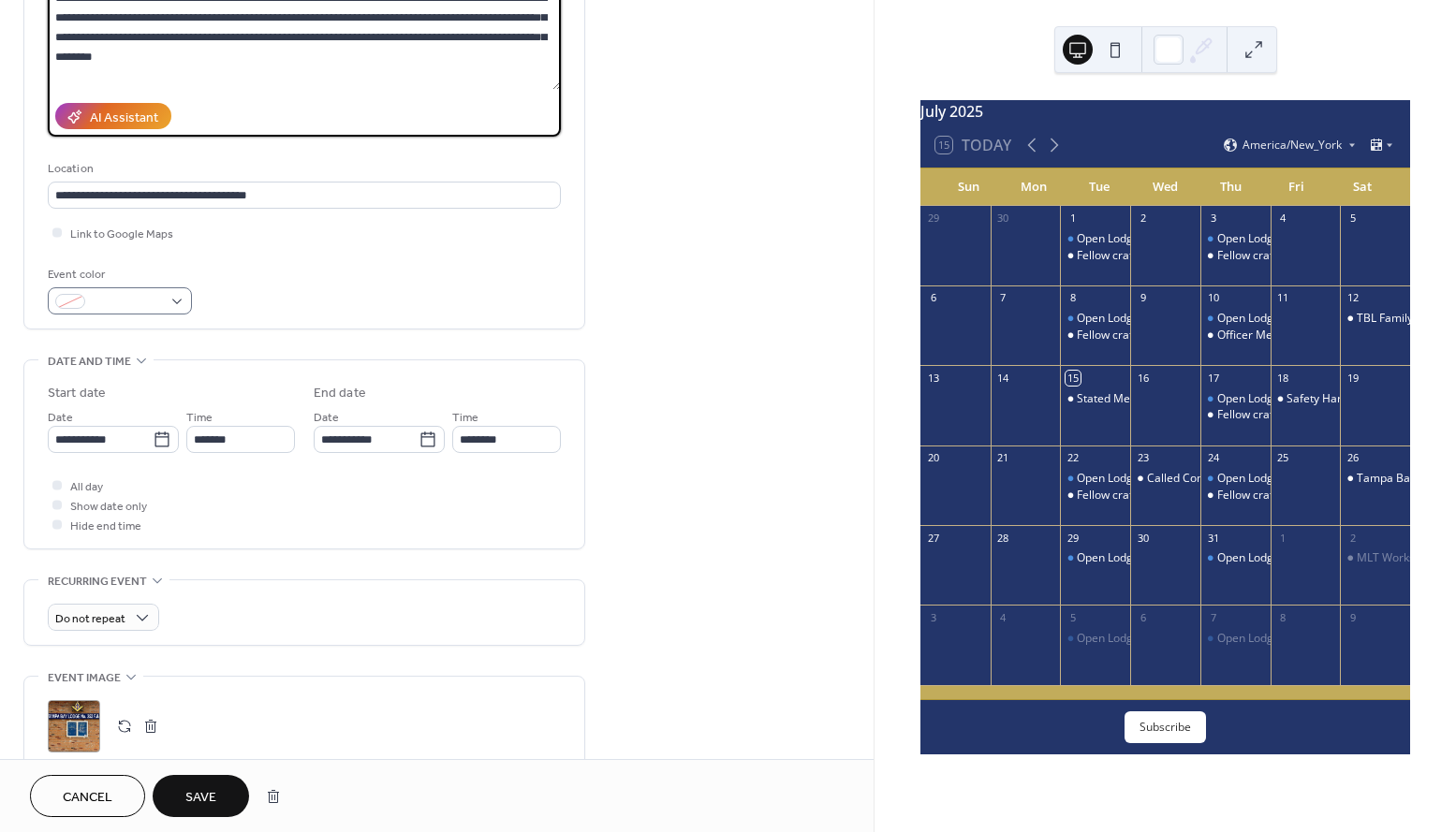 type on "**********" 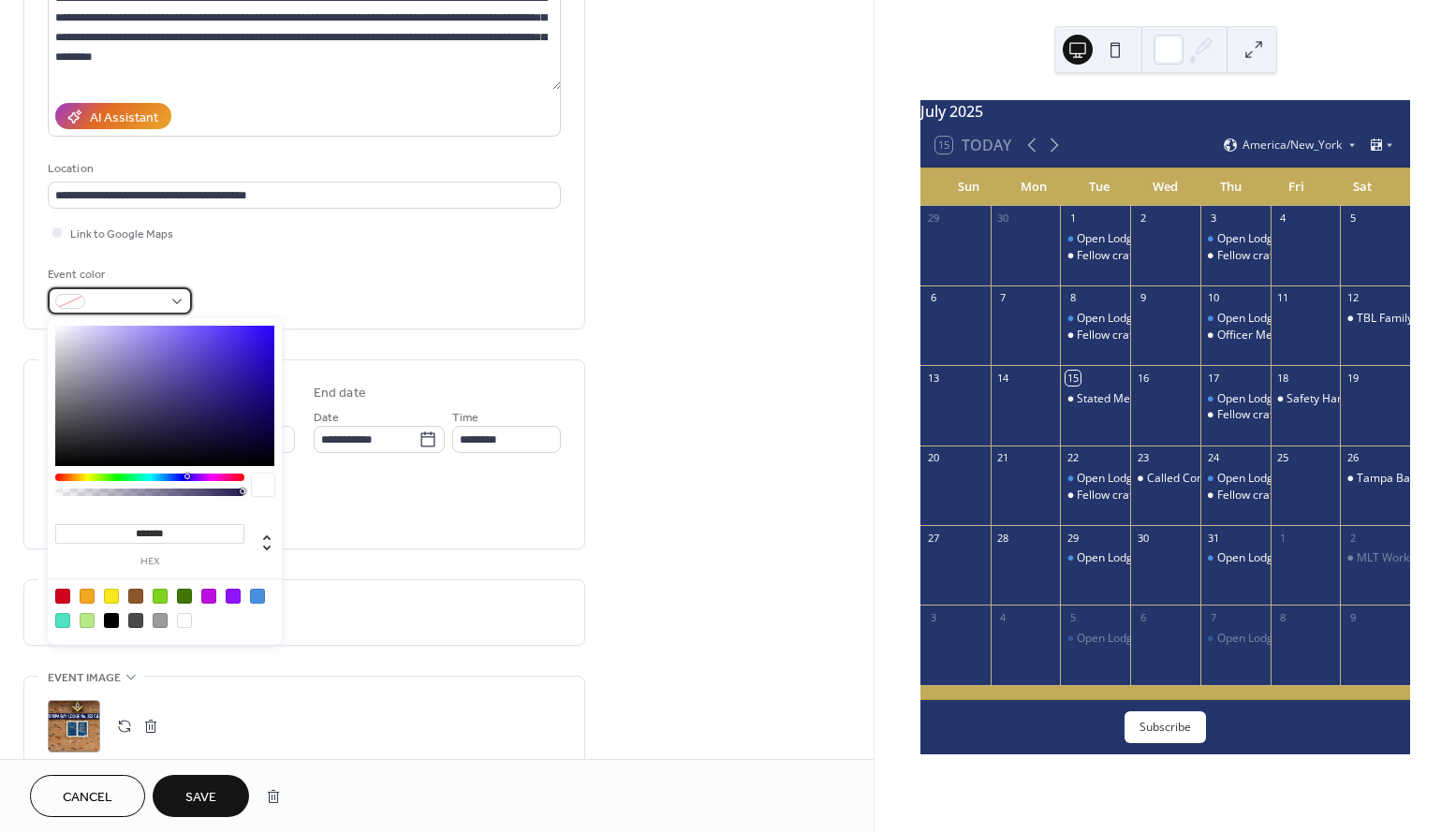 click at bounding box center (120, 300) 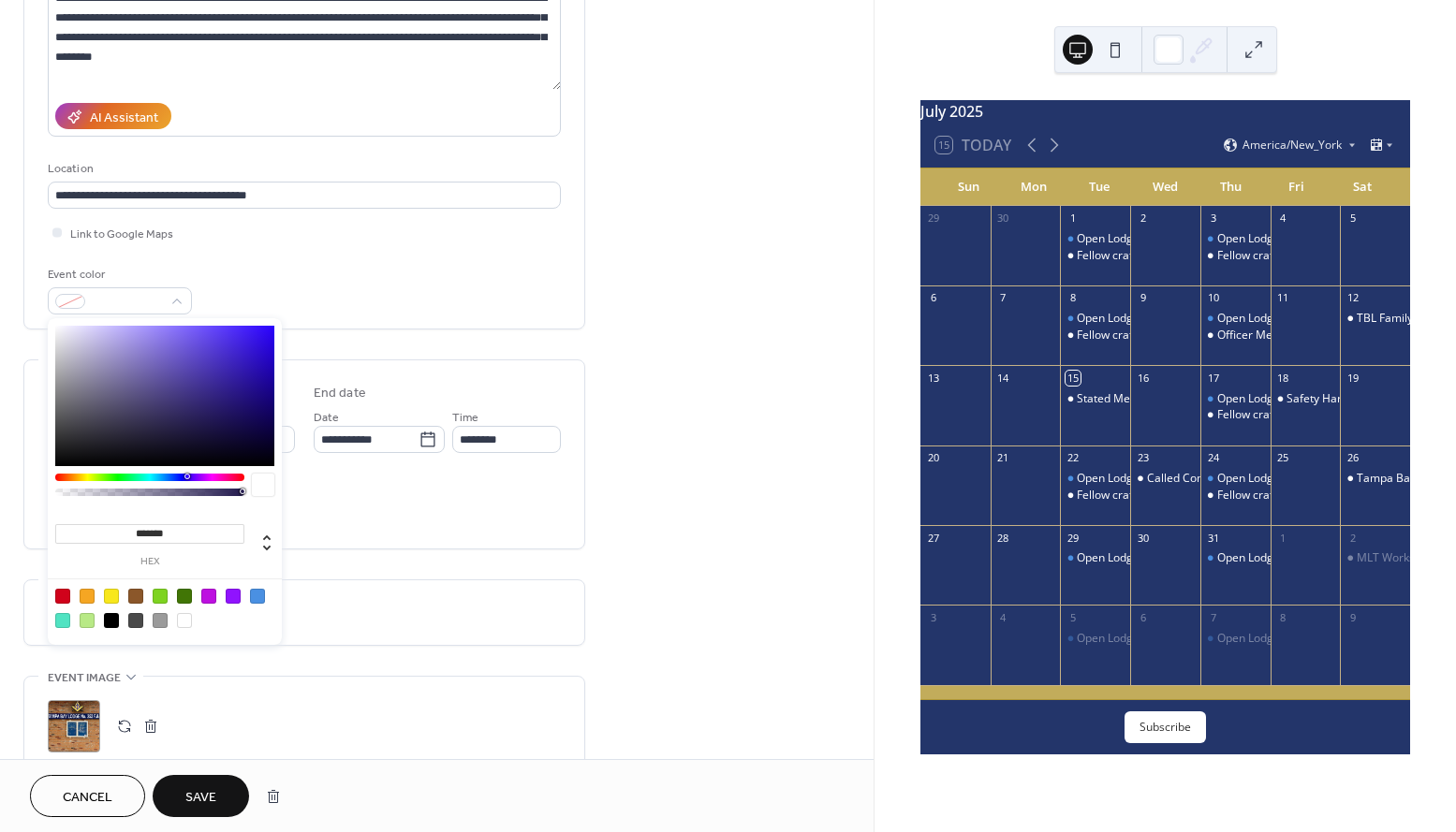 click at bounding box center (184, 596) 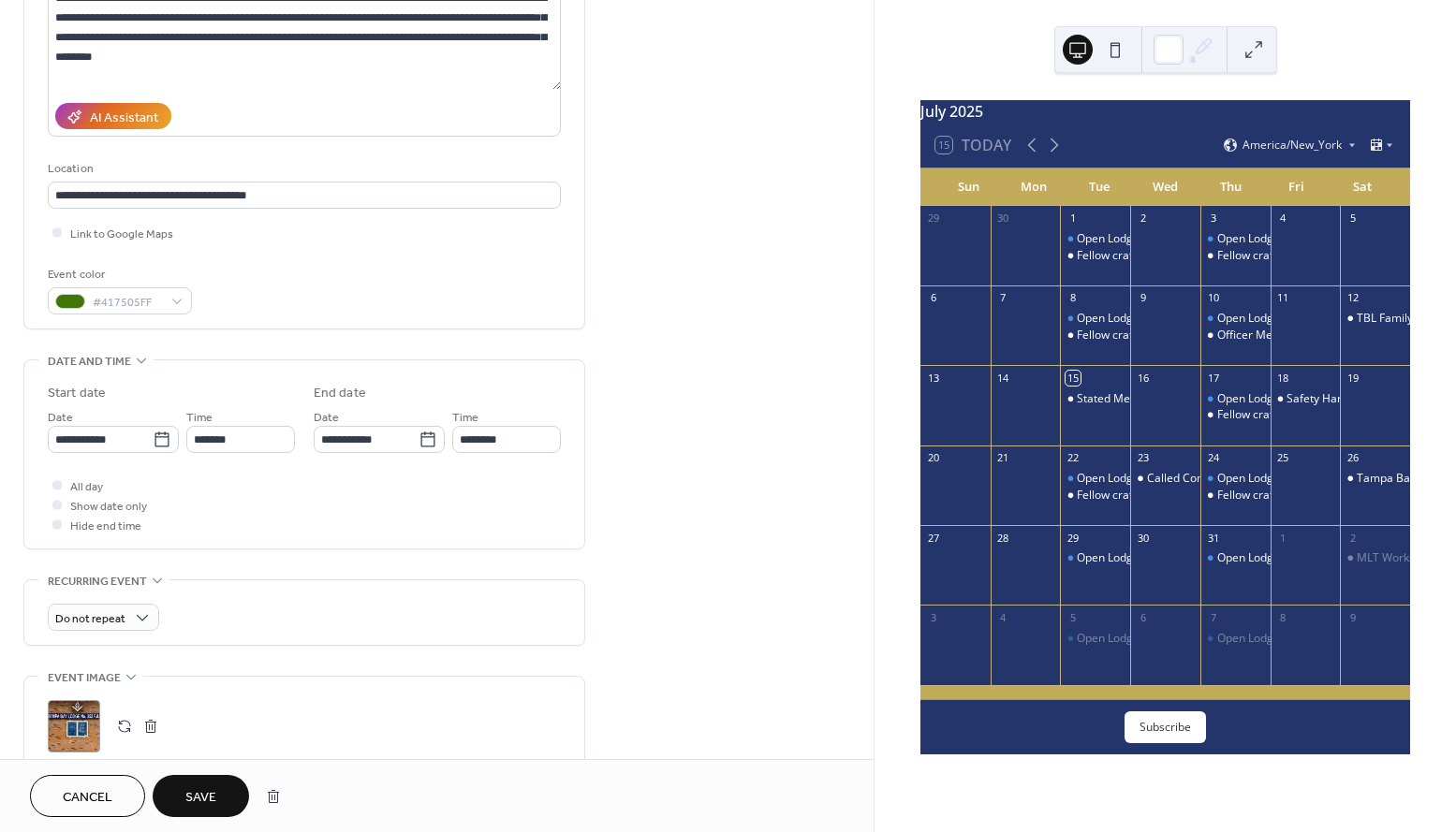 click on "All day Show date only Hide end time" at bounding box center (304, 504) 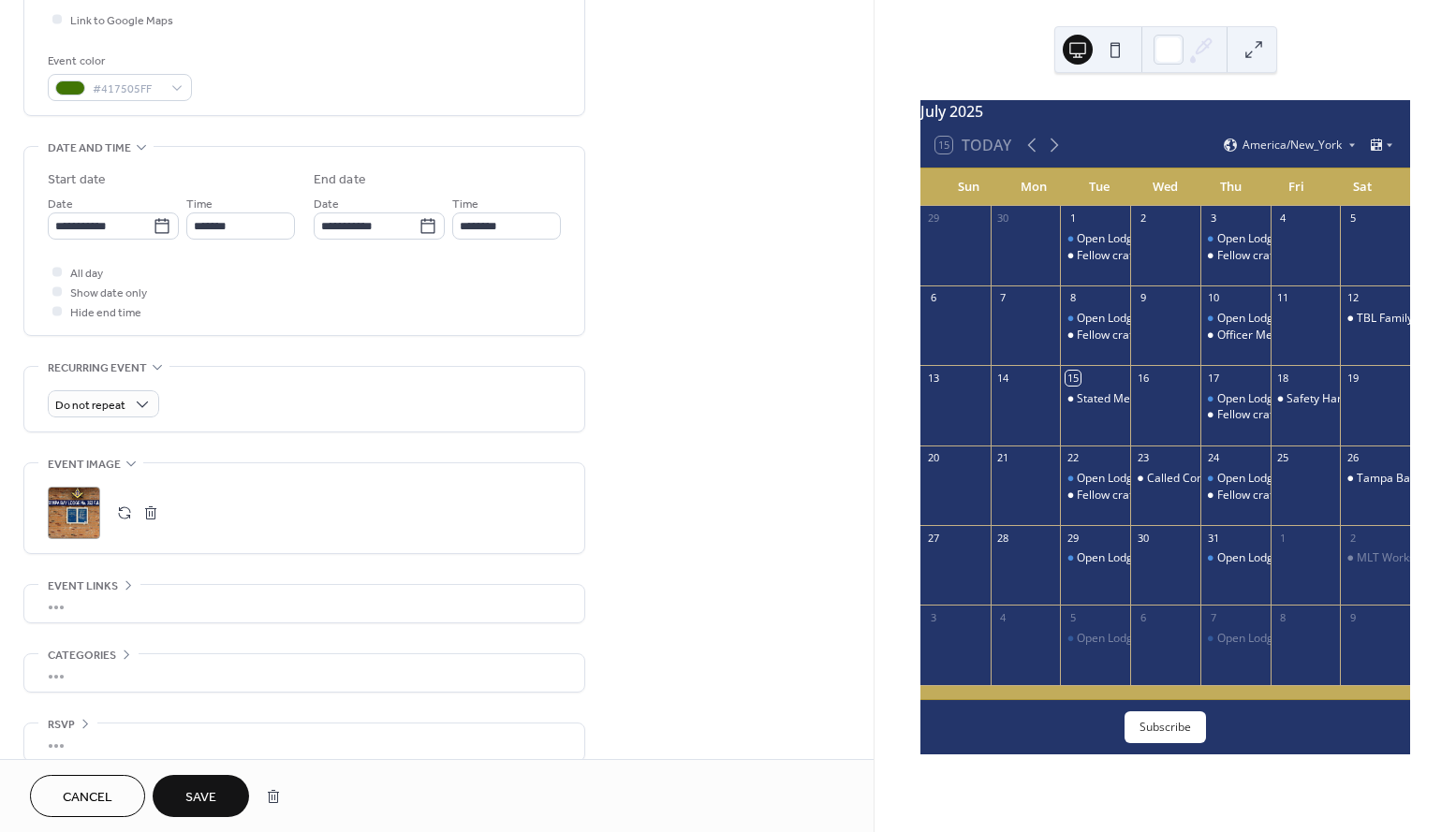 scroll, scrollTop: 485, scrollLeft: 0, axis: vertical 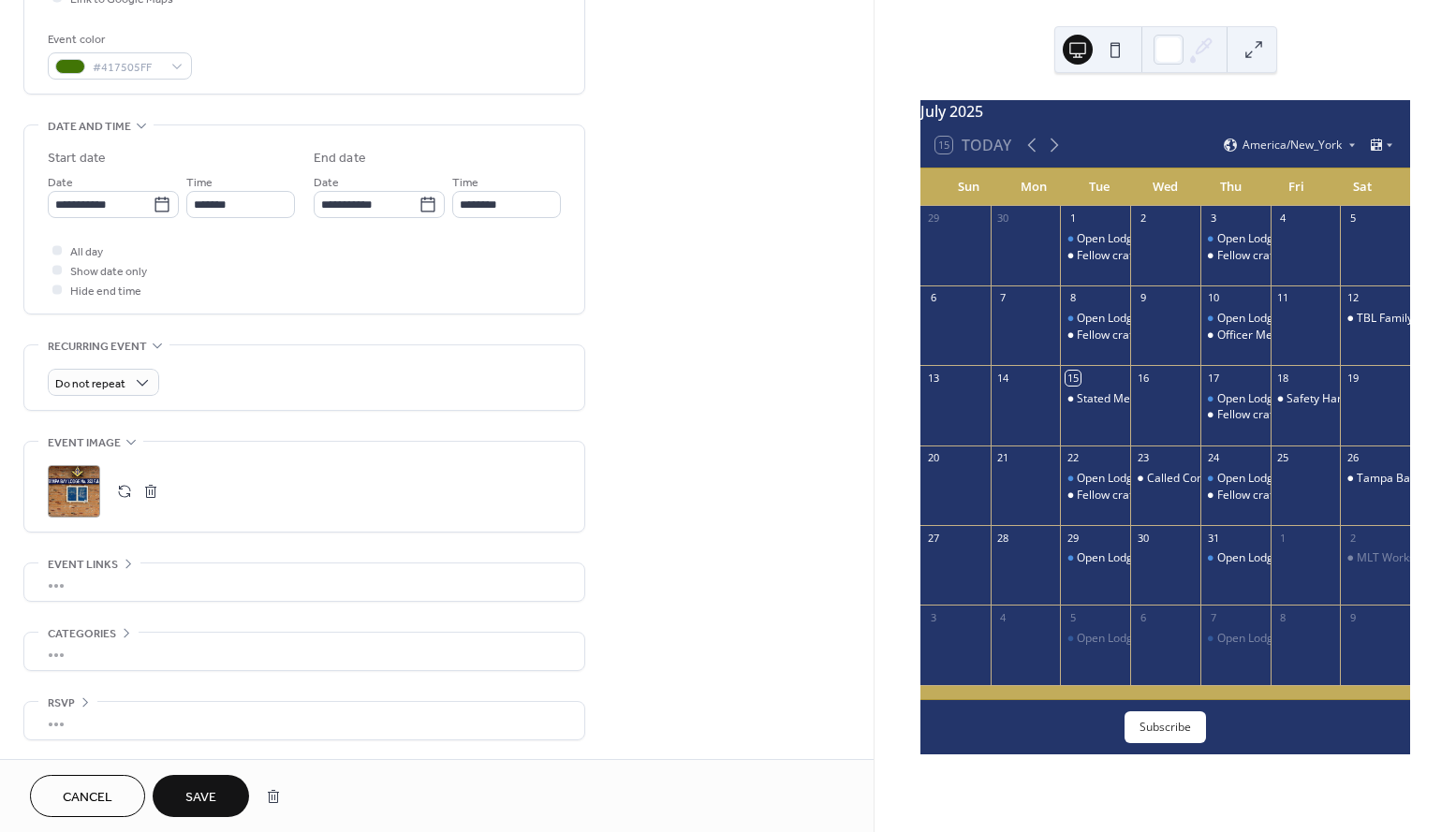click on "•••" at bounding box center (304, 721) 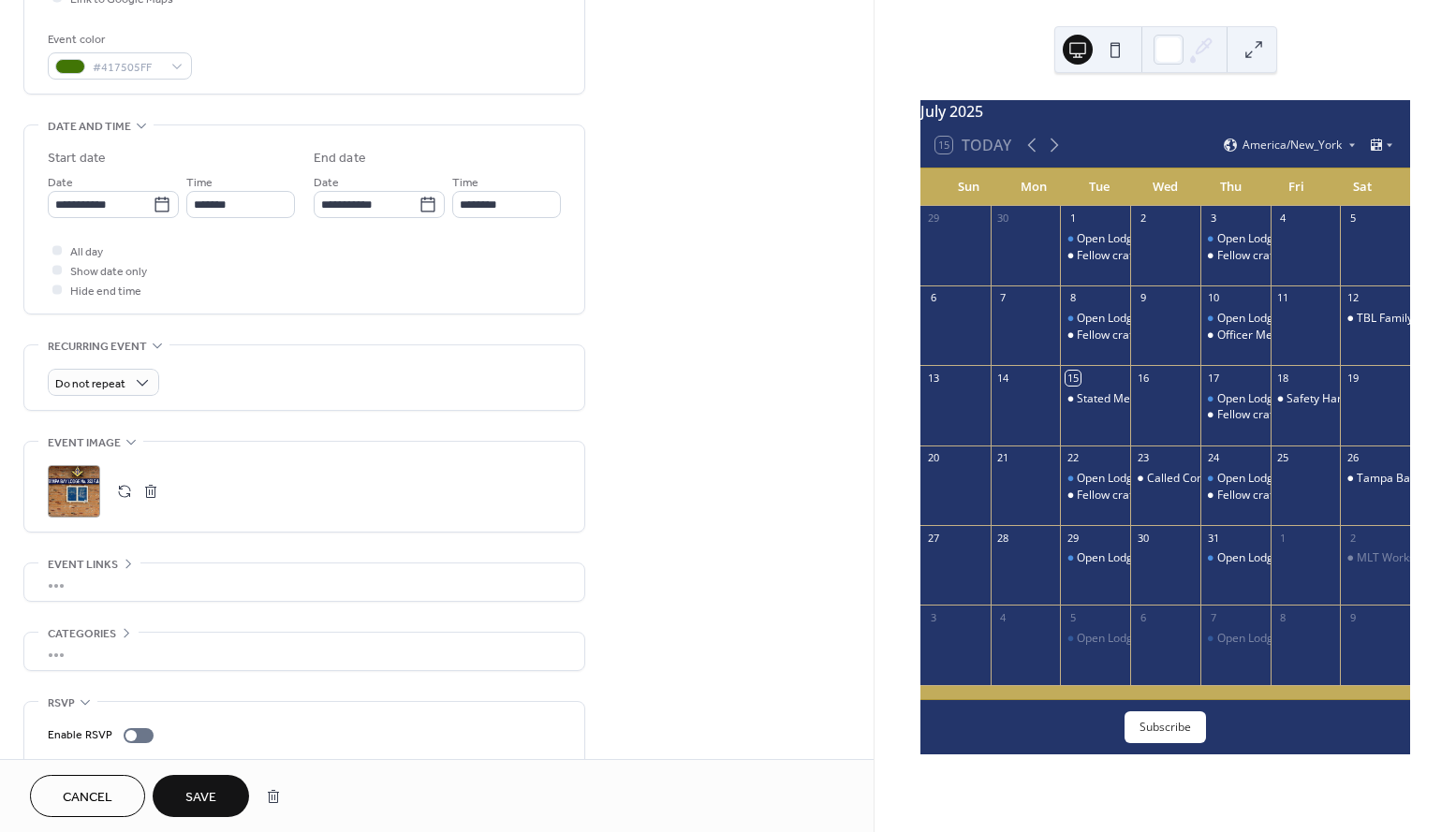 scroll, scrollTop: 485, scrollLeft: 0, axis: vertical 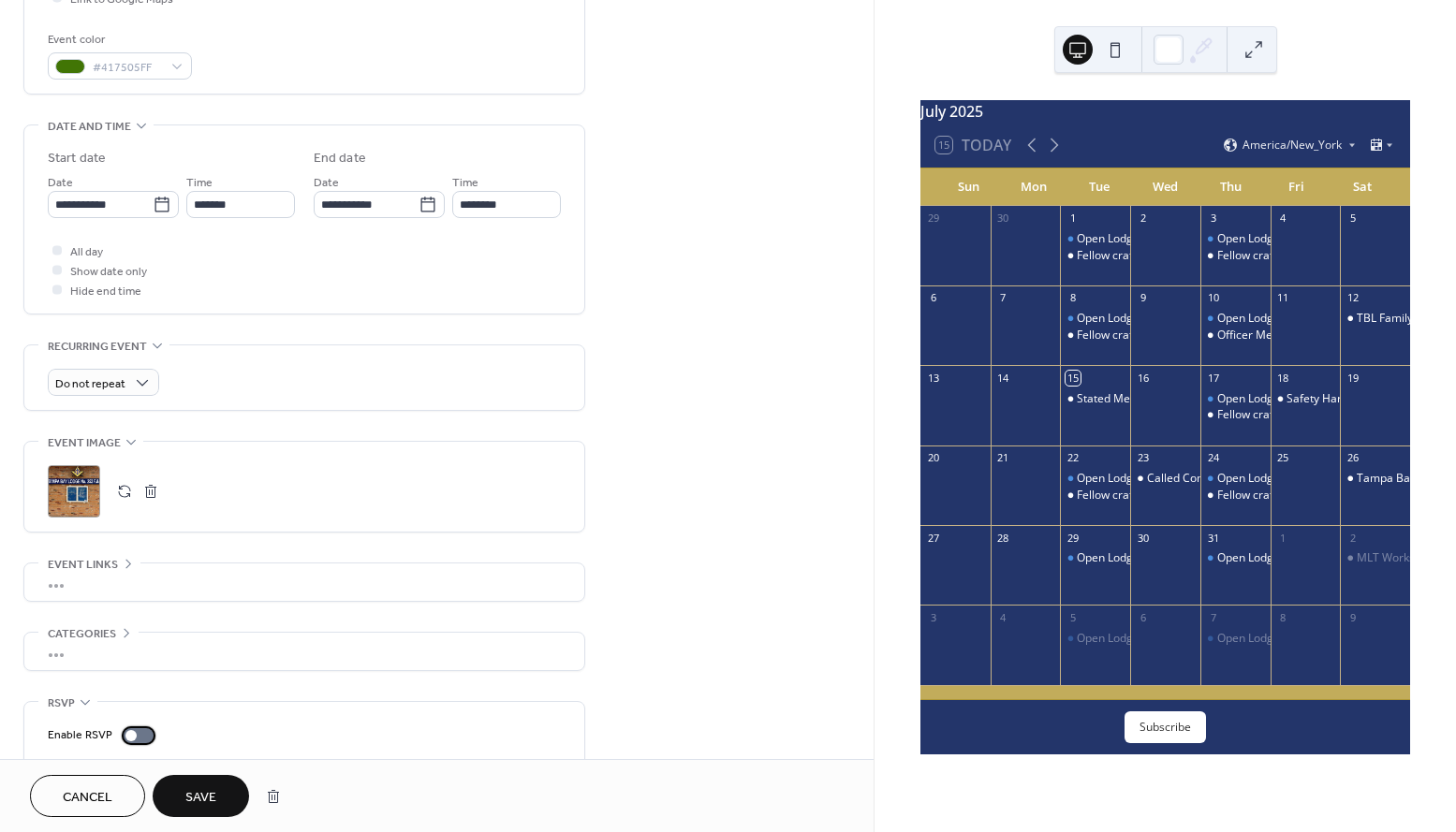 click at bounding box center (139, 736) 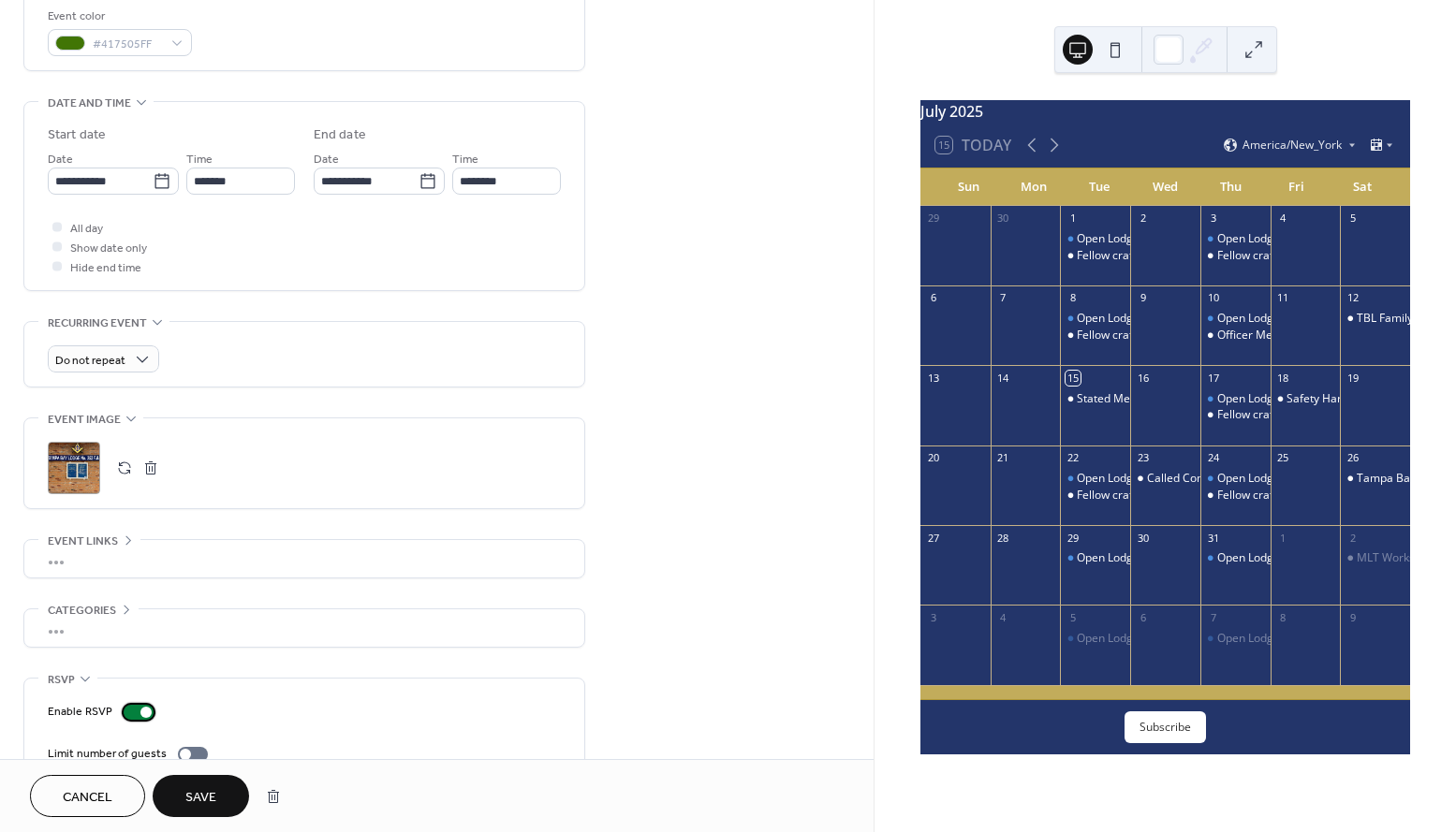 scroll, scrollTop: 569, scrollLeft: 0, axis: vertical 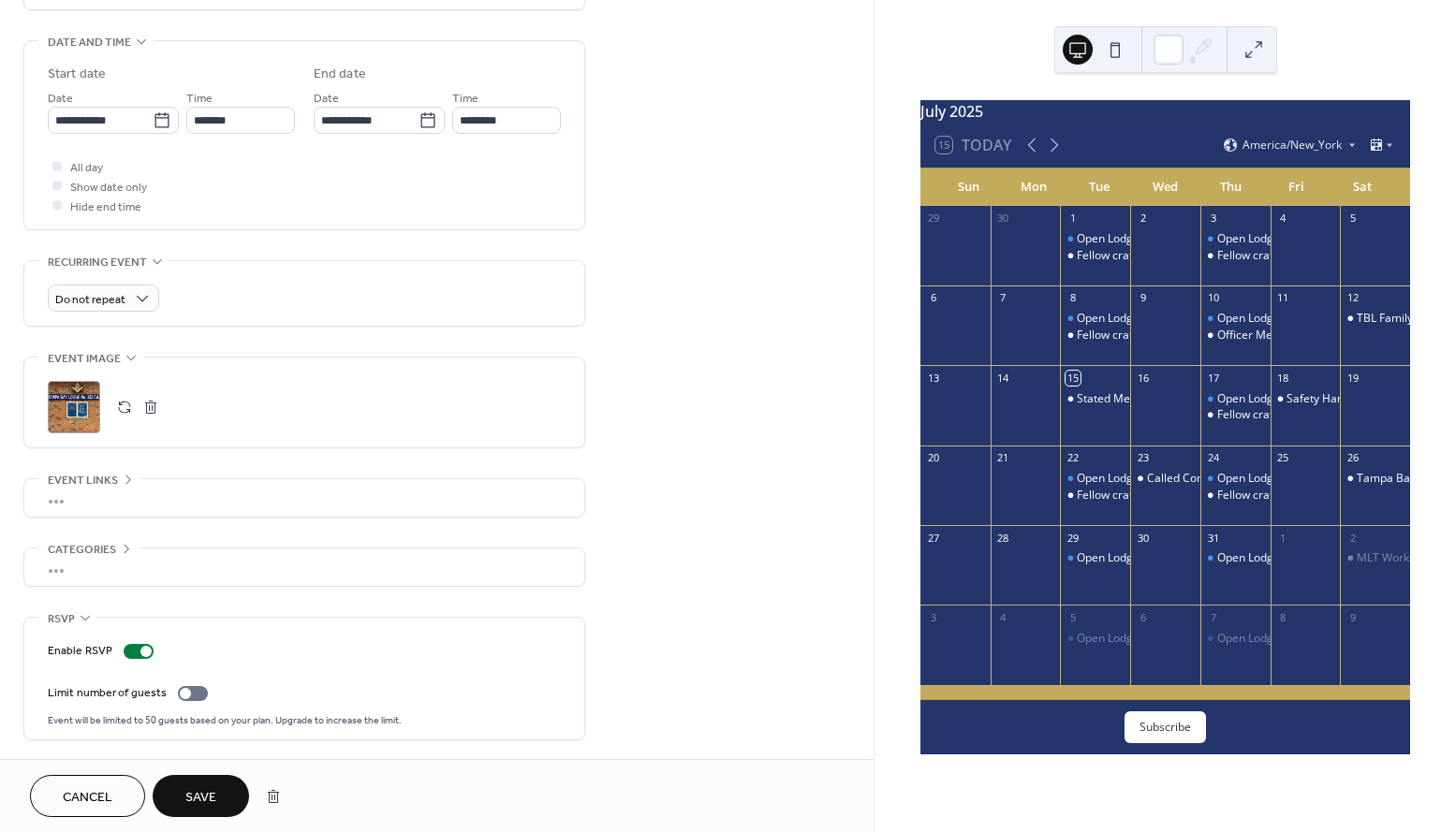 click on "Save" at bounding box center [200, 797] 